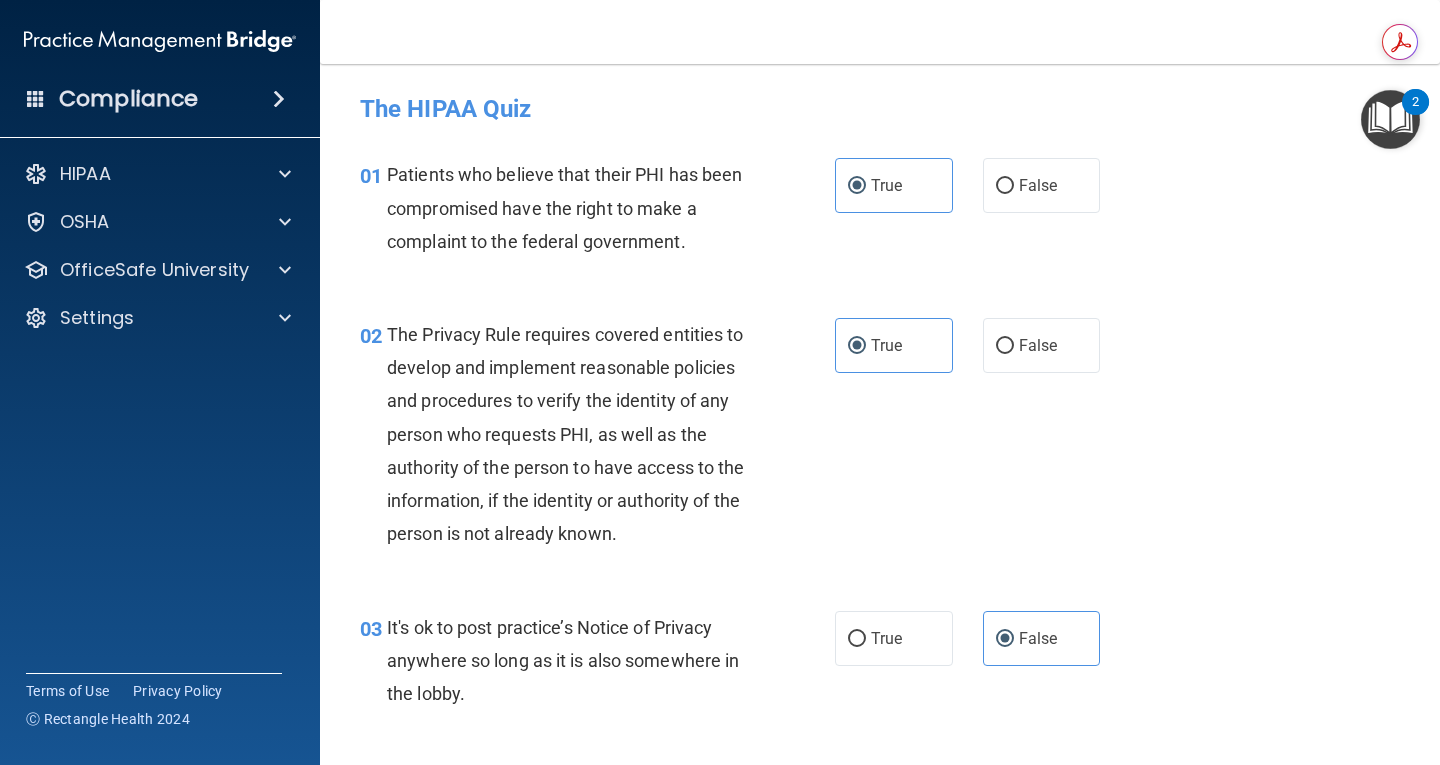 scroll, scrollTop: 0, scrollLeft: 0, axis: both 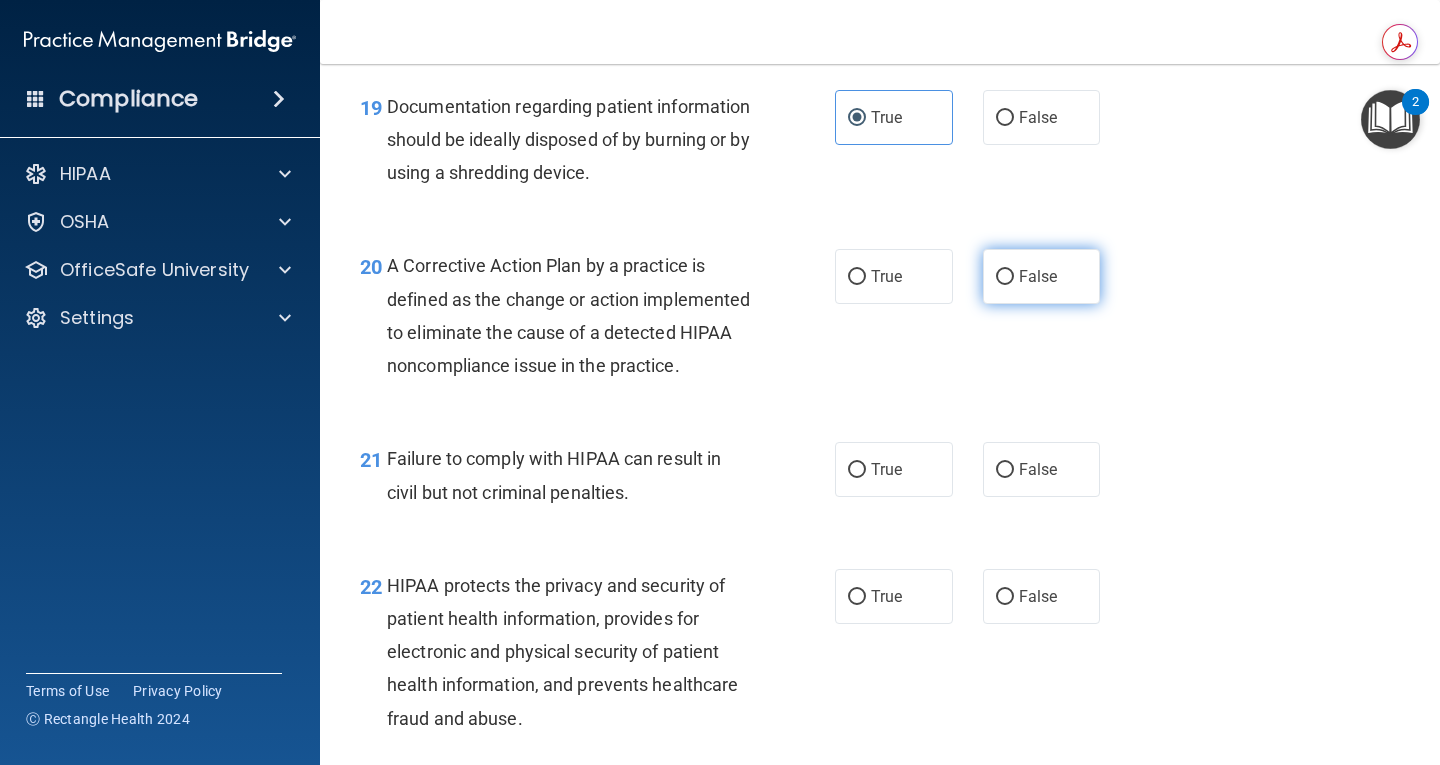 click on "False" at bounding box center (1042, 276) 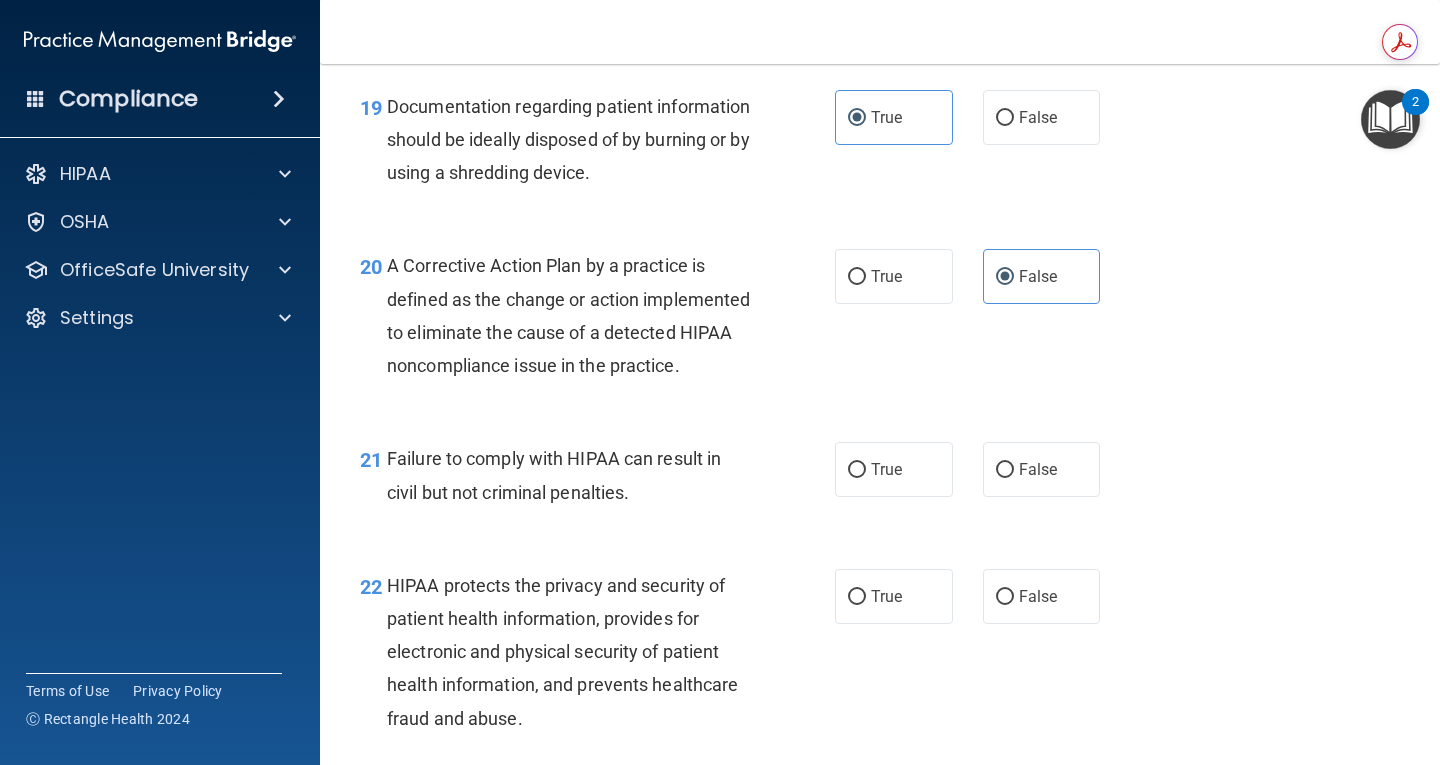 scroll, scrollTop: 3785, scrollLeft: 0, axis: vertical 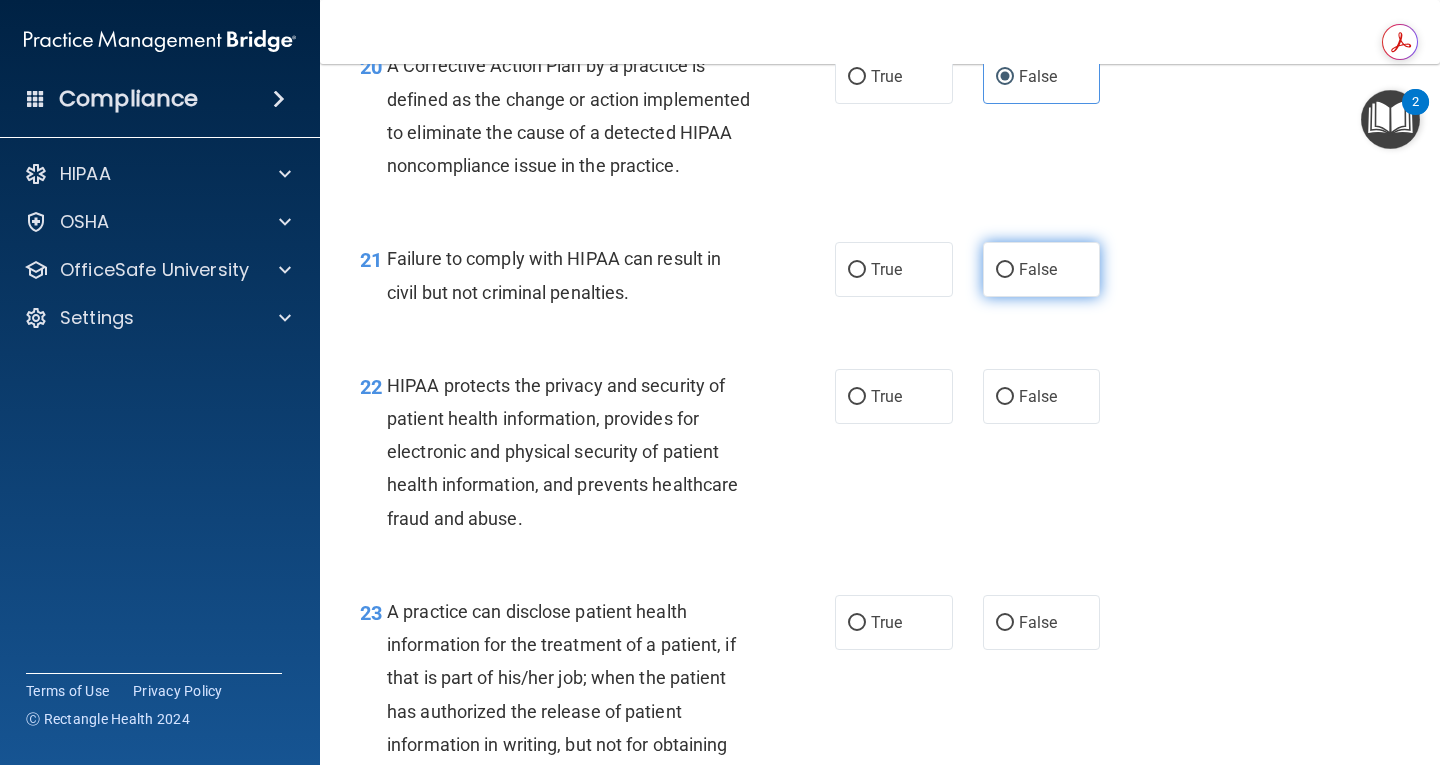 click on "False" at bounding box center (1042, 269) 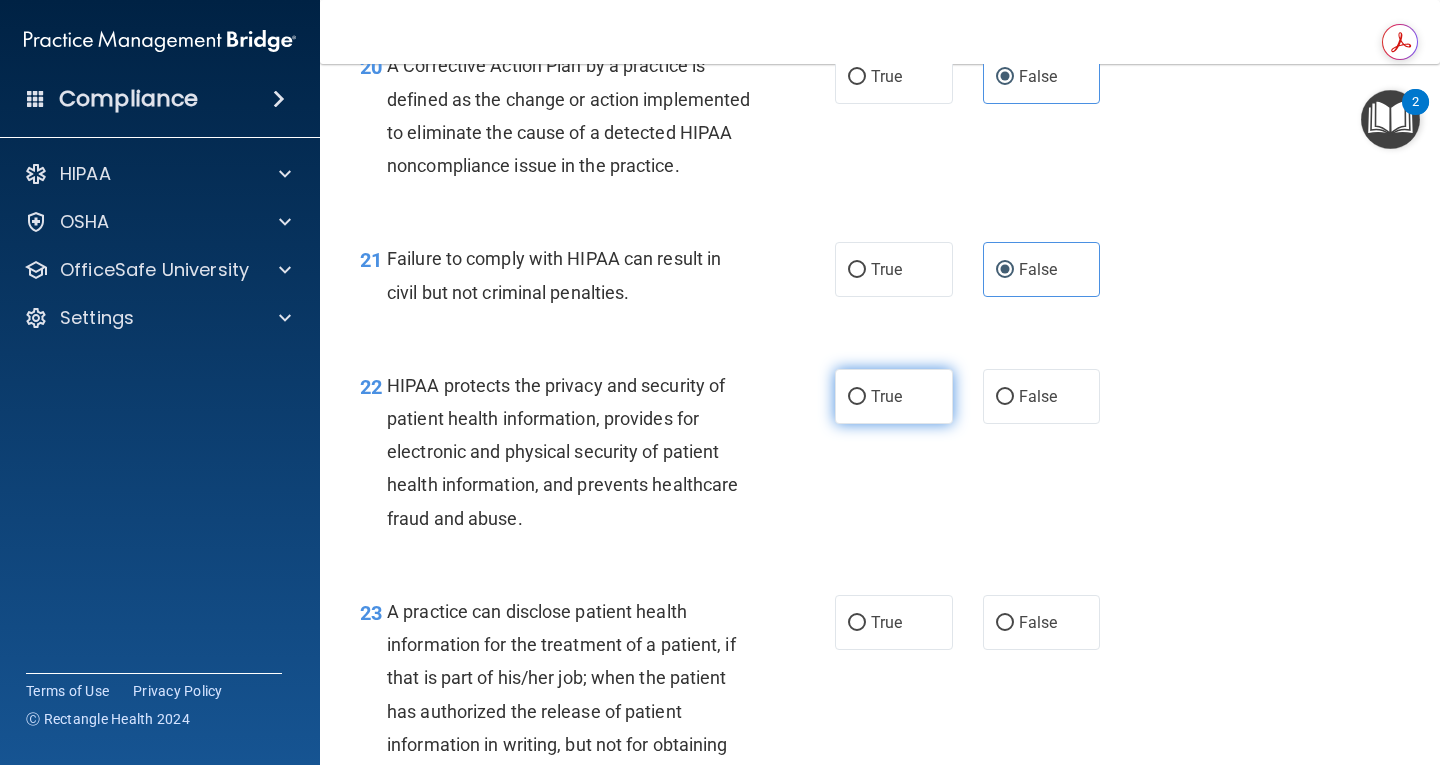 click on "True" at bounding box center [894, 396] 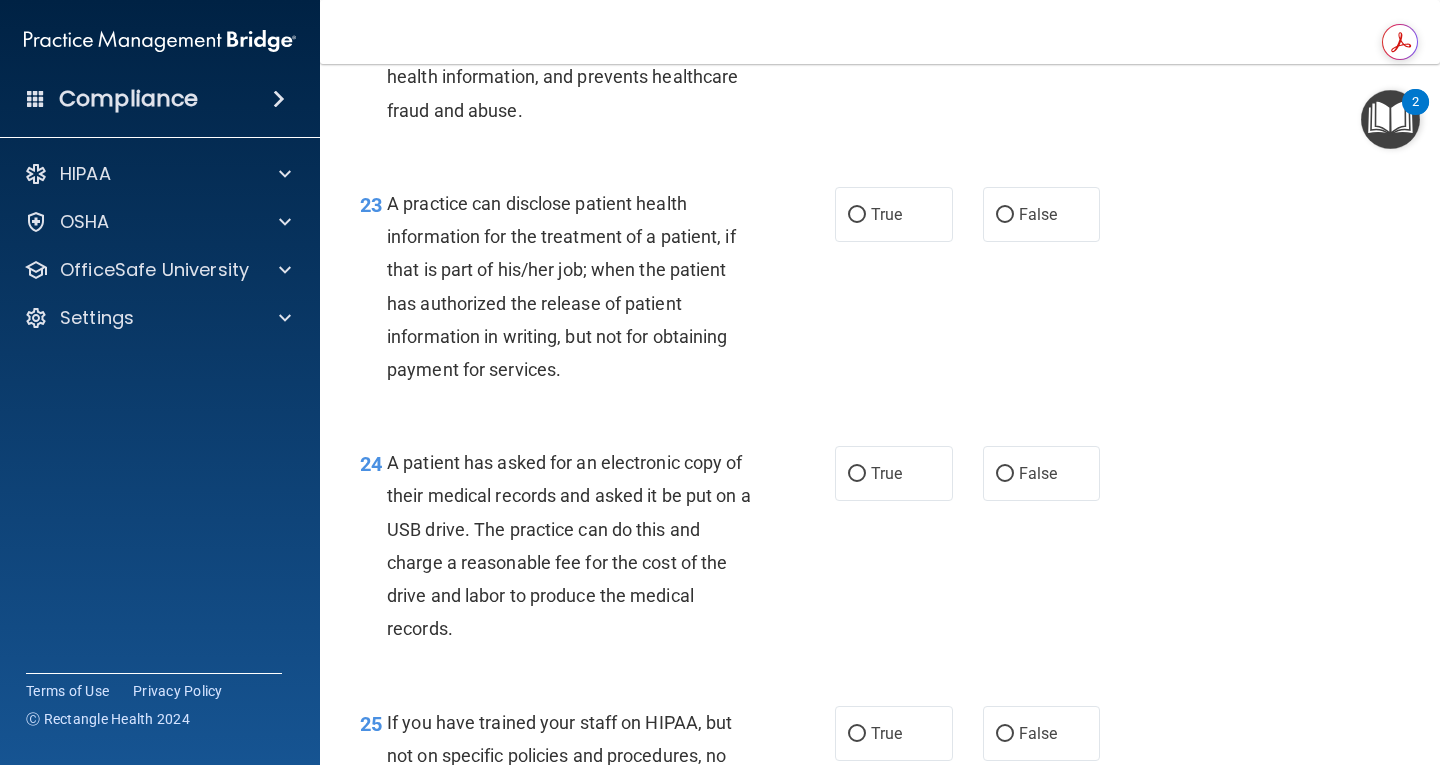 scroll, scrollTop: 3984, scrollLeft: 0, axis: vertical 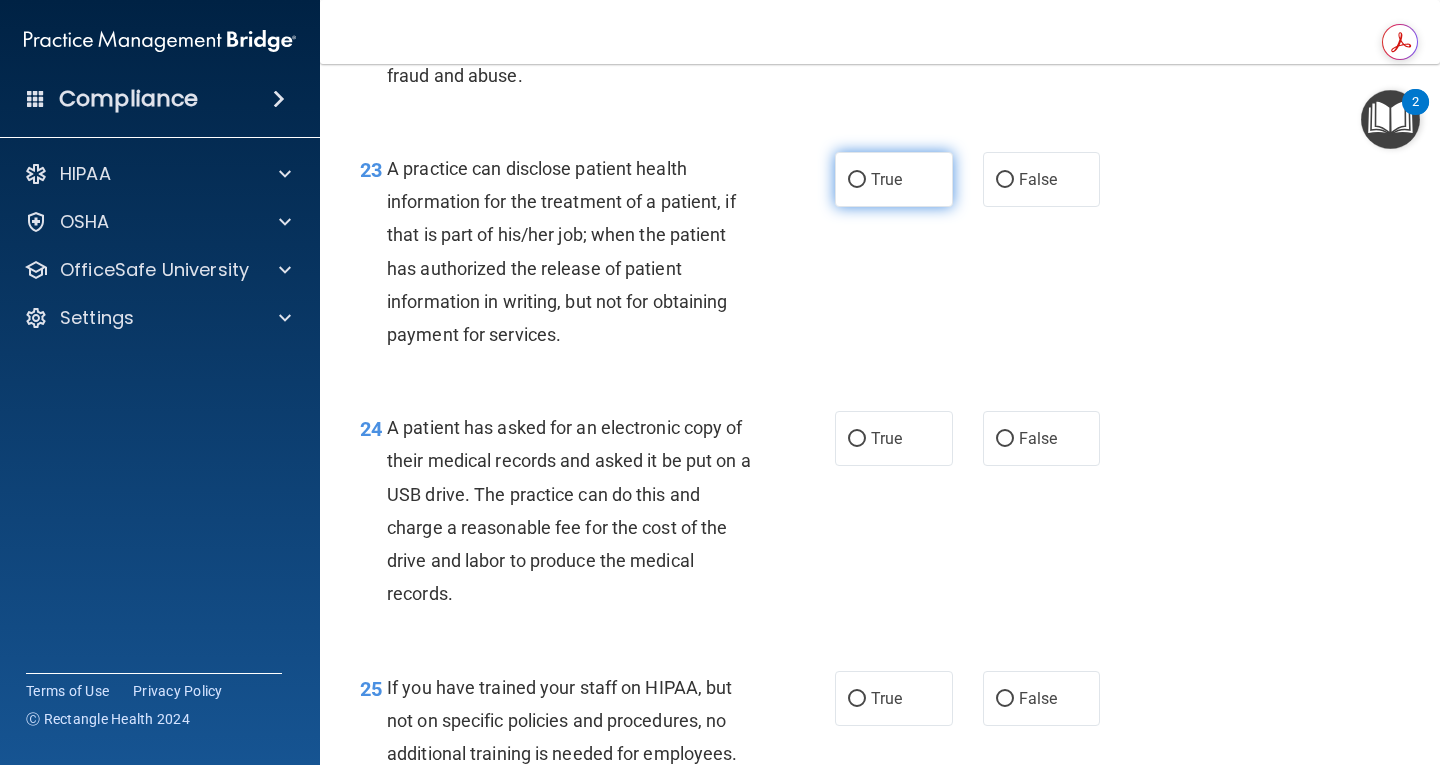 click on "True" at bounding box center (857, 180) 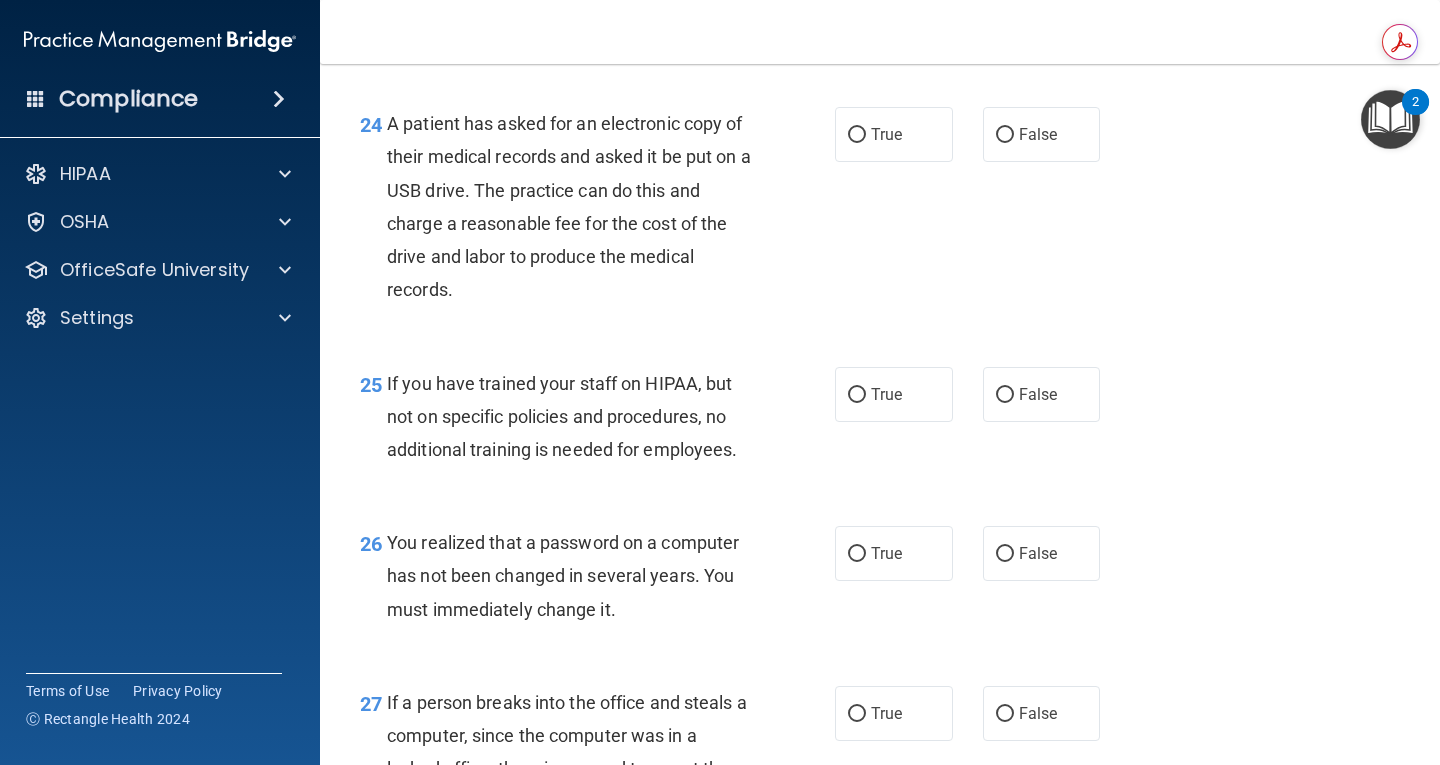 scroll, scrollTop: 4305, scrollLeft: 0, axis: vertical 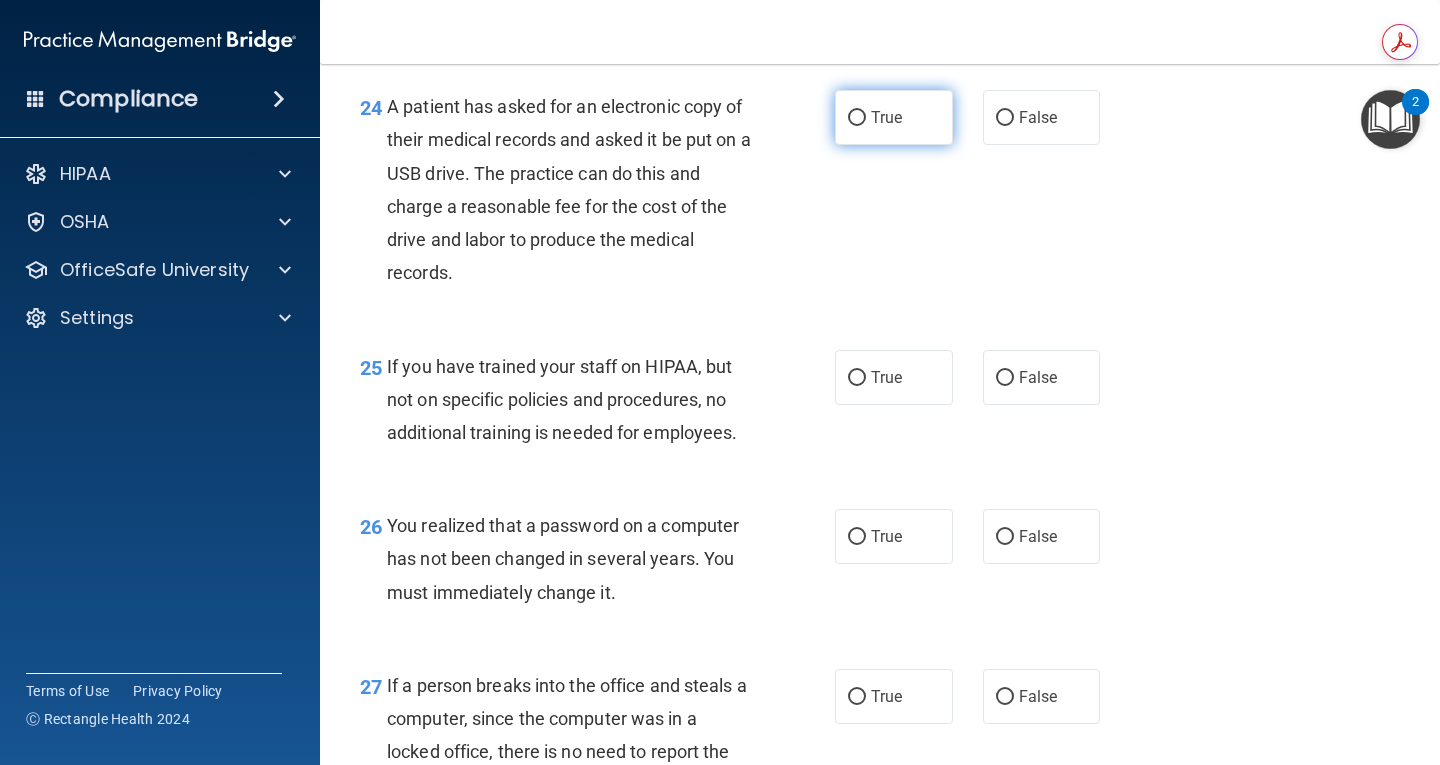 click on "True" at bounding box center [894, 117] 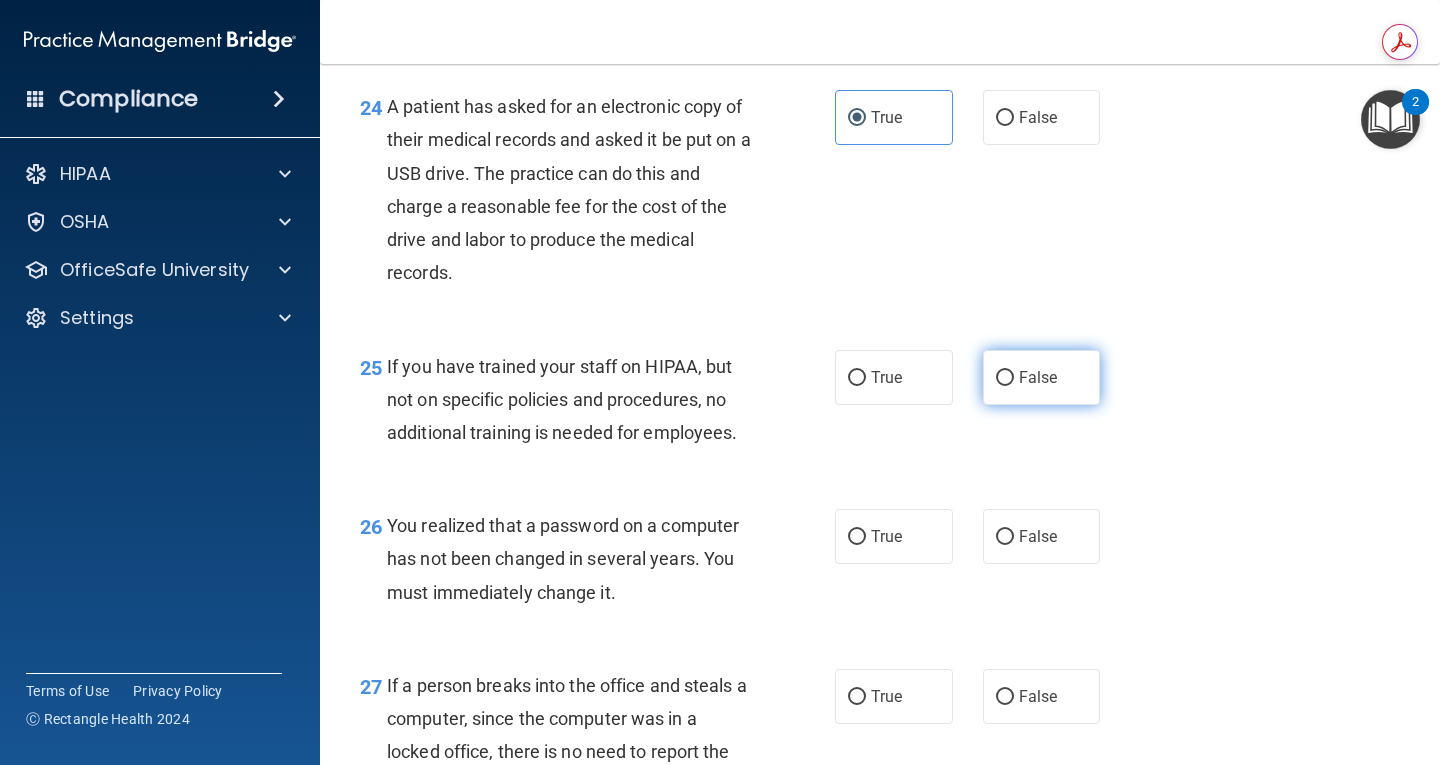 click on "False" at bounding box center [1042, 377] 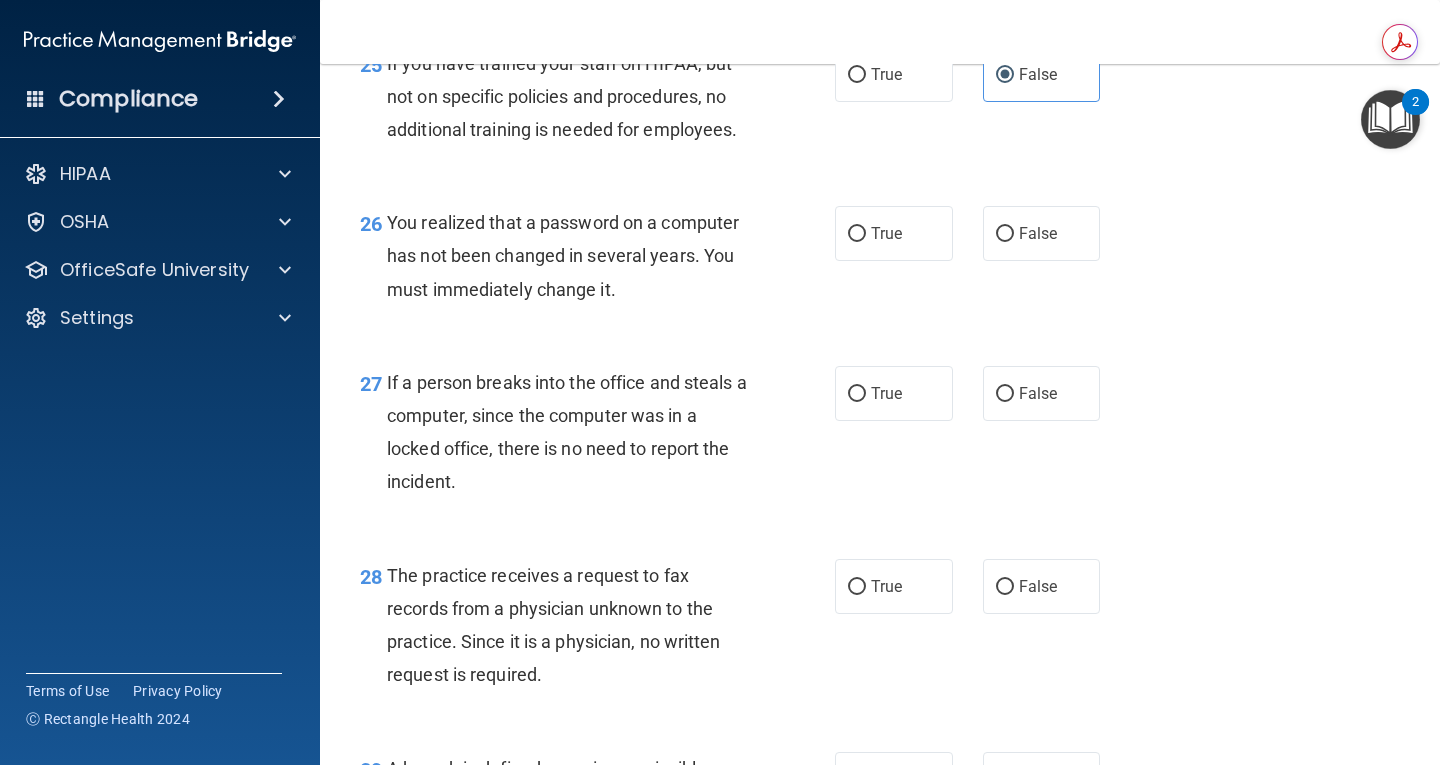 scroll, scrollTop: 4643, scrollLeft: 0, axis: vertical 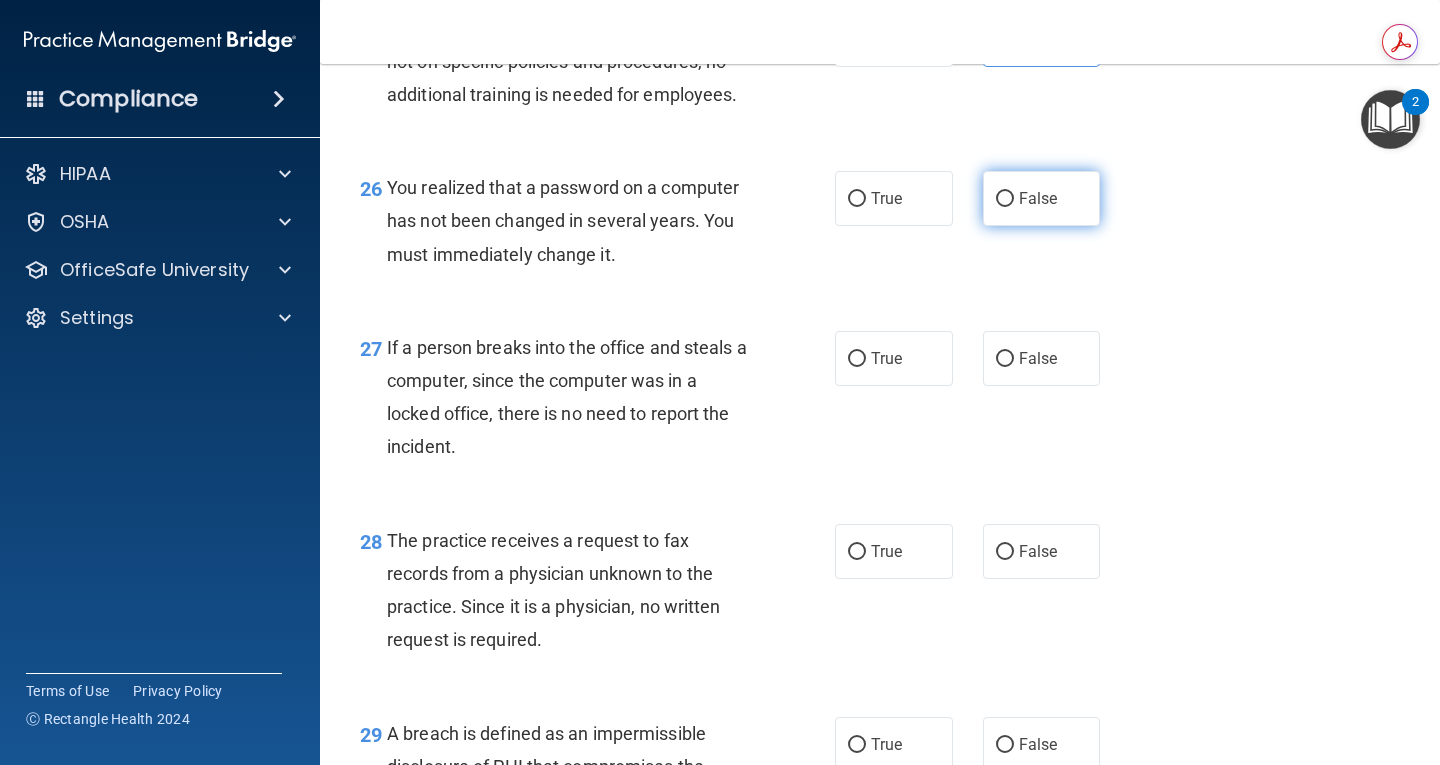 click on "False" at bounding box center (1042, 198) 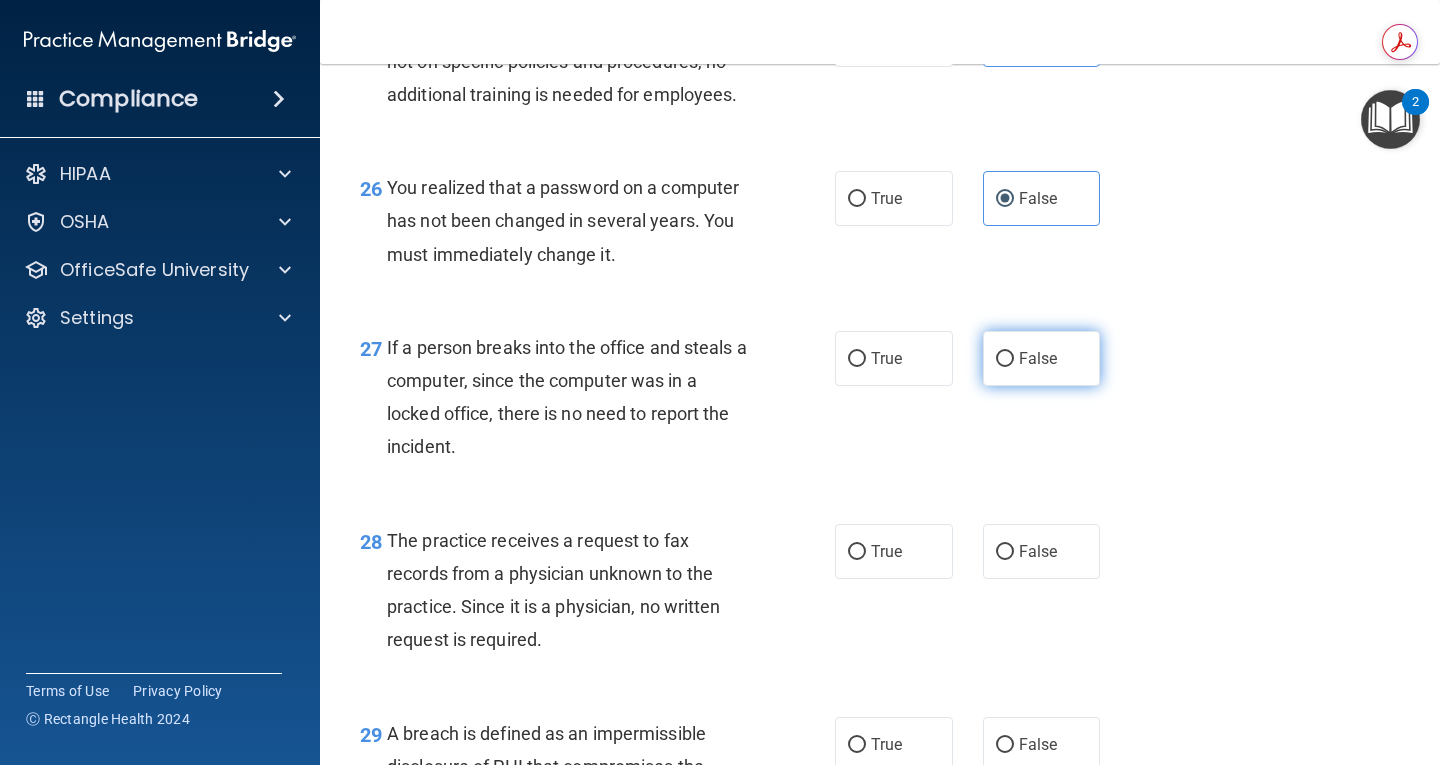 click on "False" at bounding box center [1038, 358] 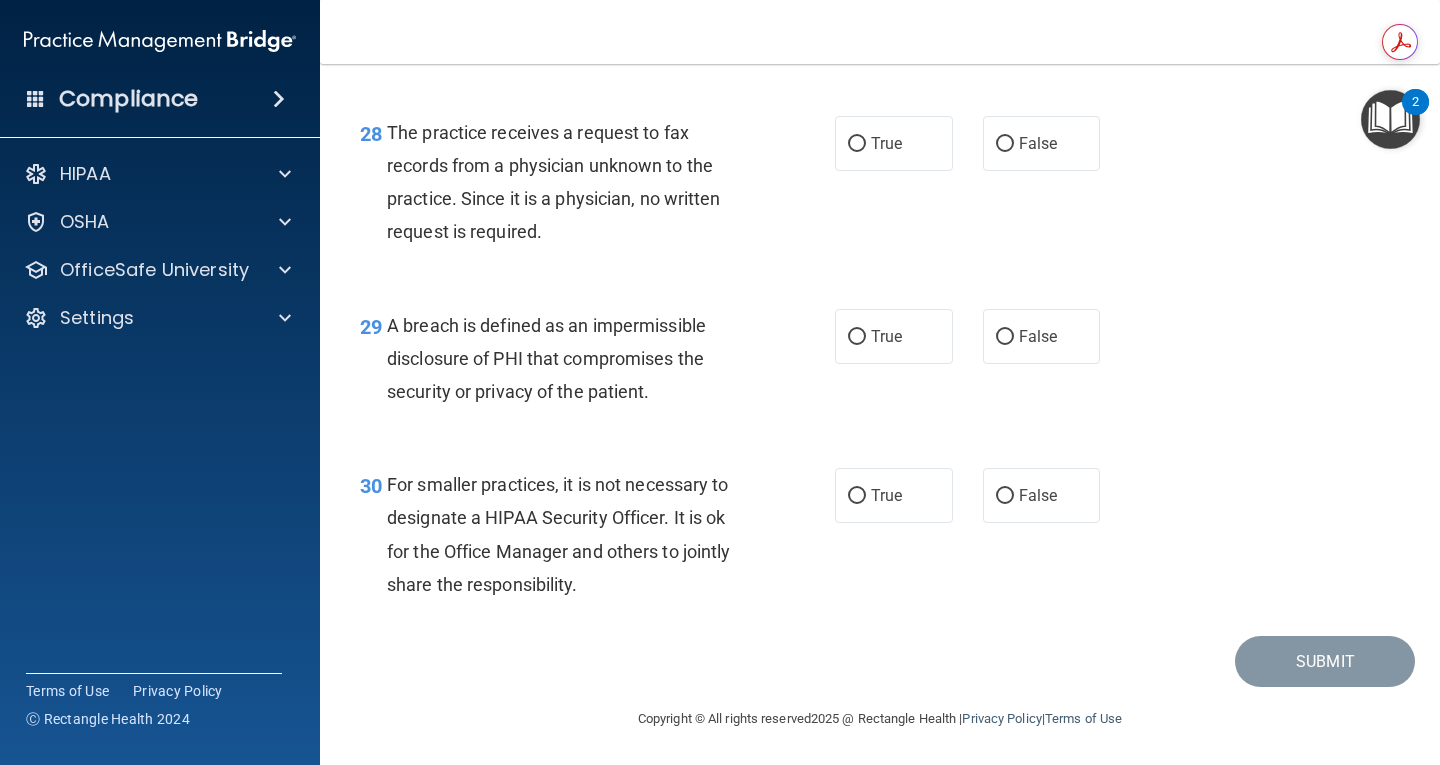scroll, scrollTop: 5086, scrollLeft: 0, axis: vertical 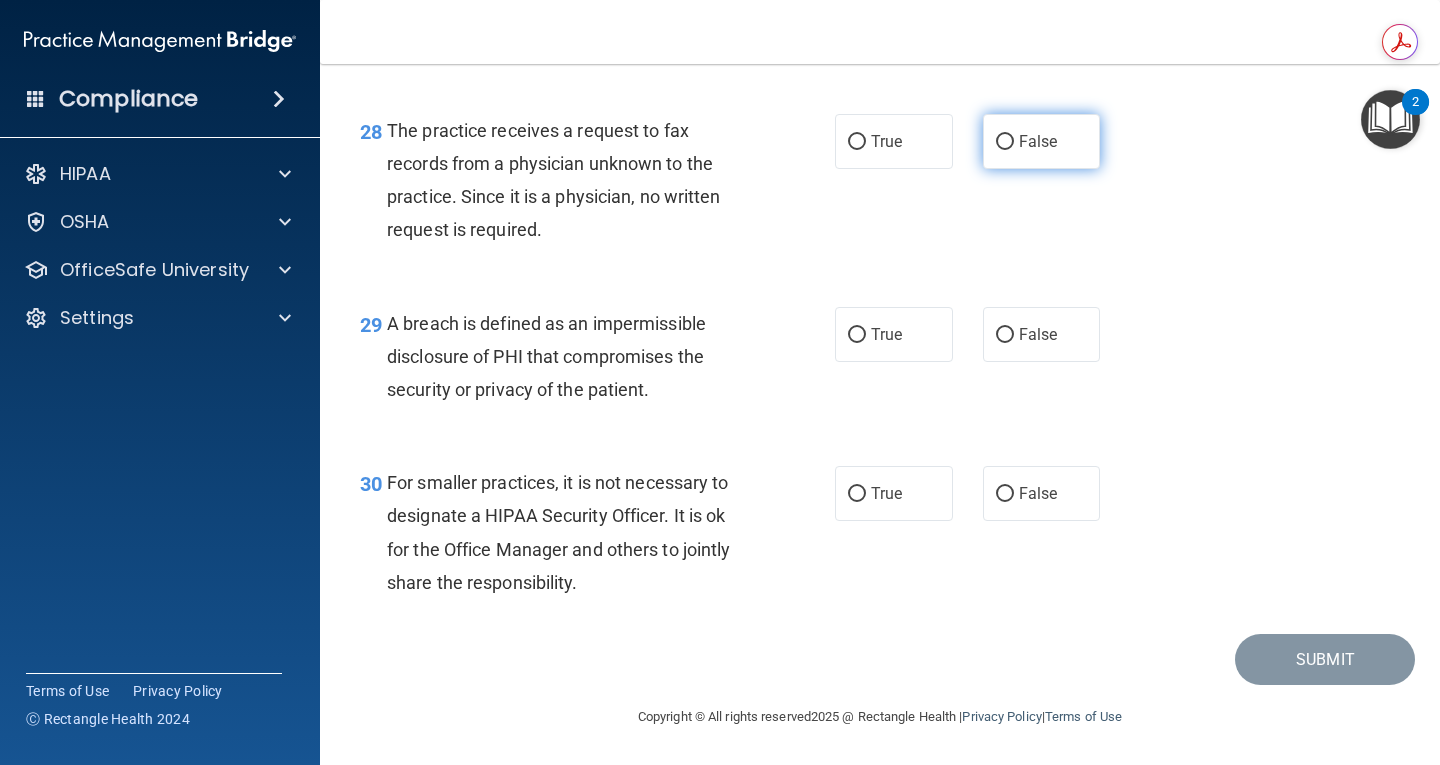 click on "False" at bounding box center [1042, 141] 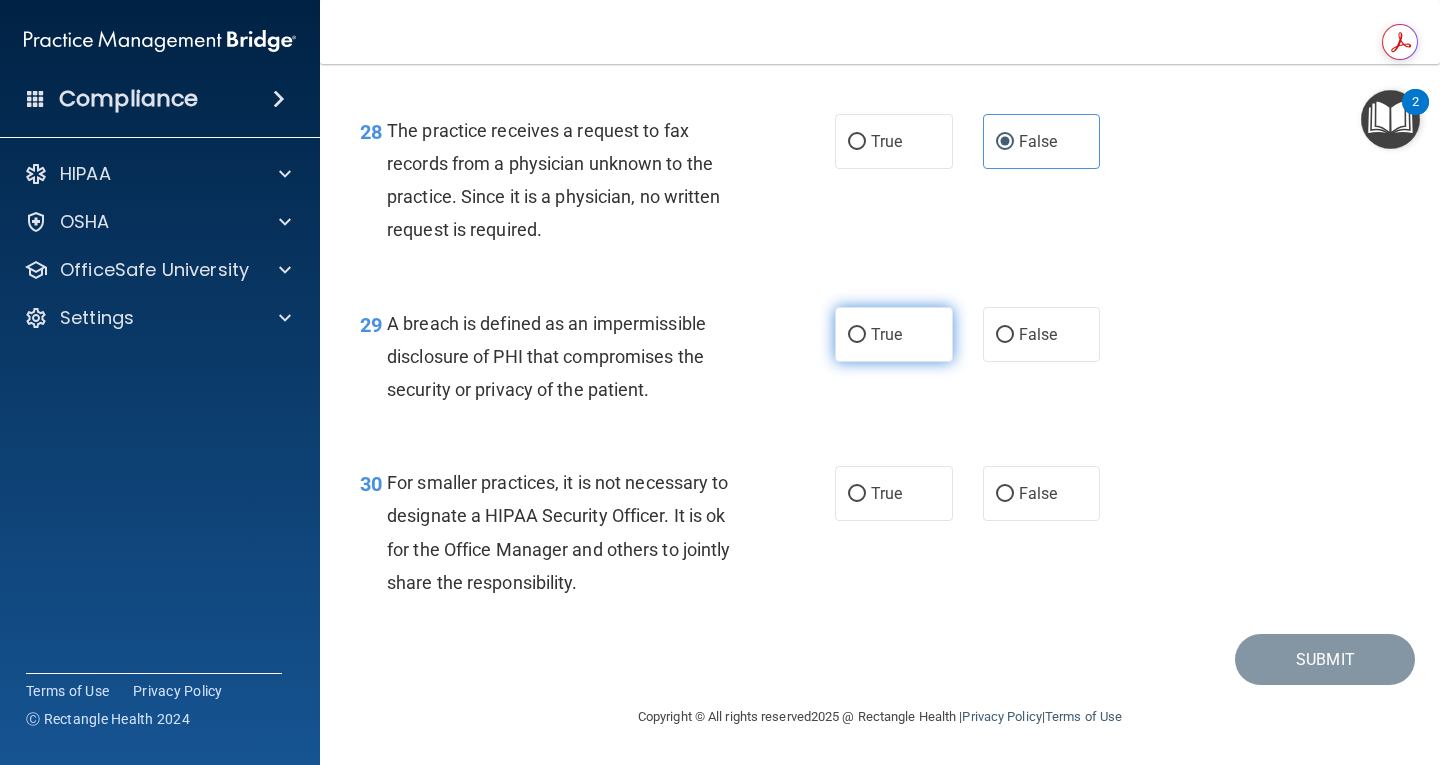 click on "True" at bounding box center [886, 334] 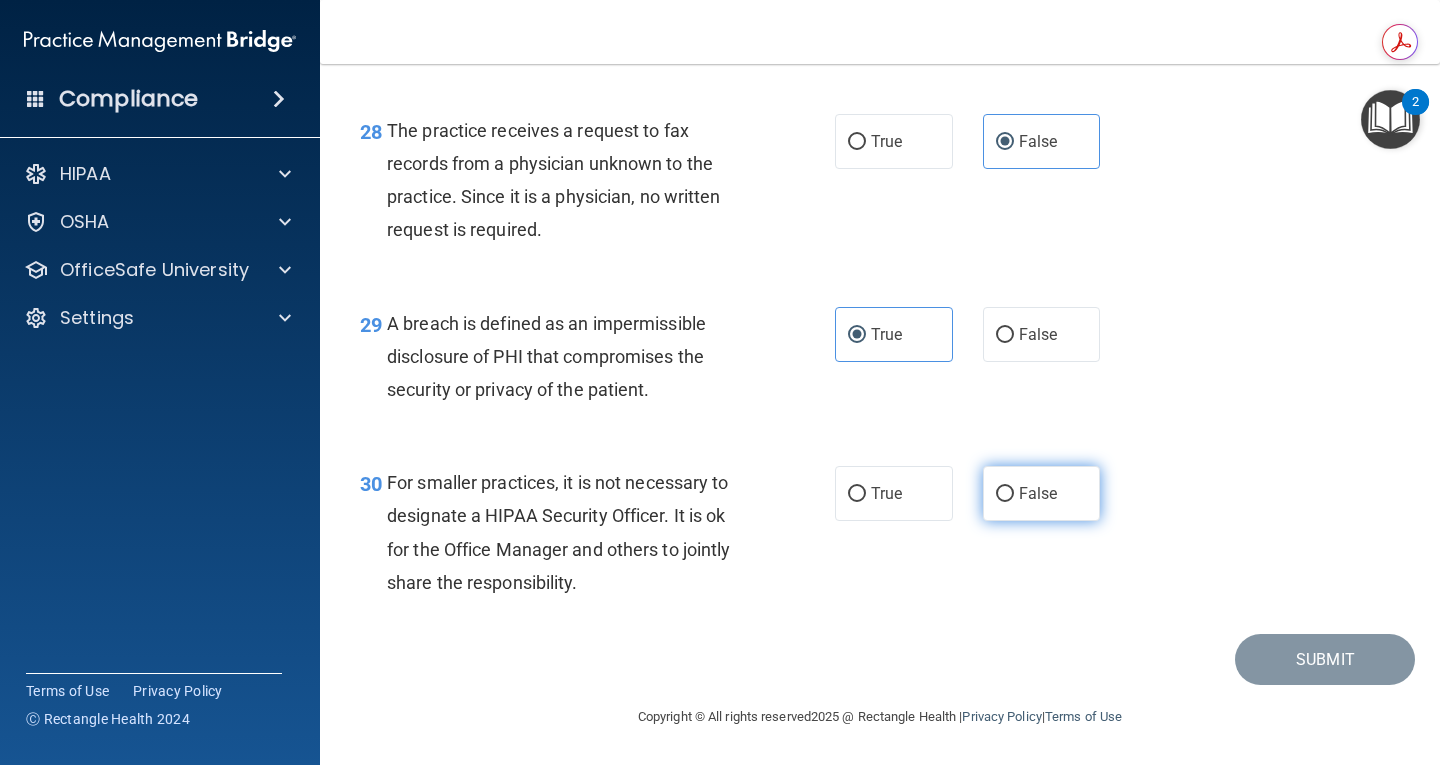 click on "False" at bounding box center (1042, 493) 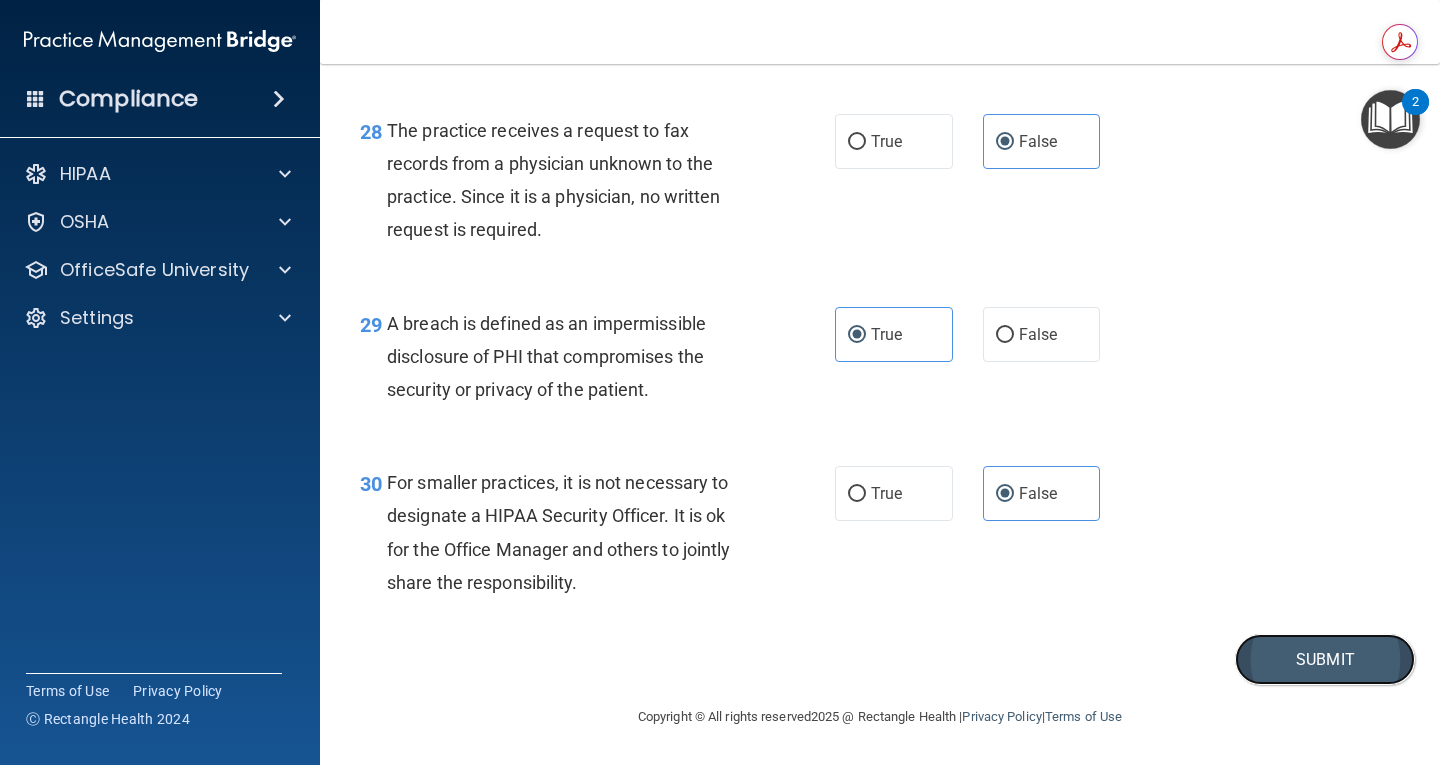 click on "Submit" at bounding box center (1325, 659) 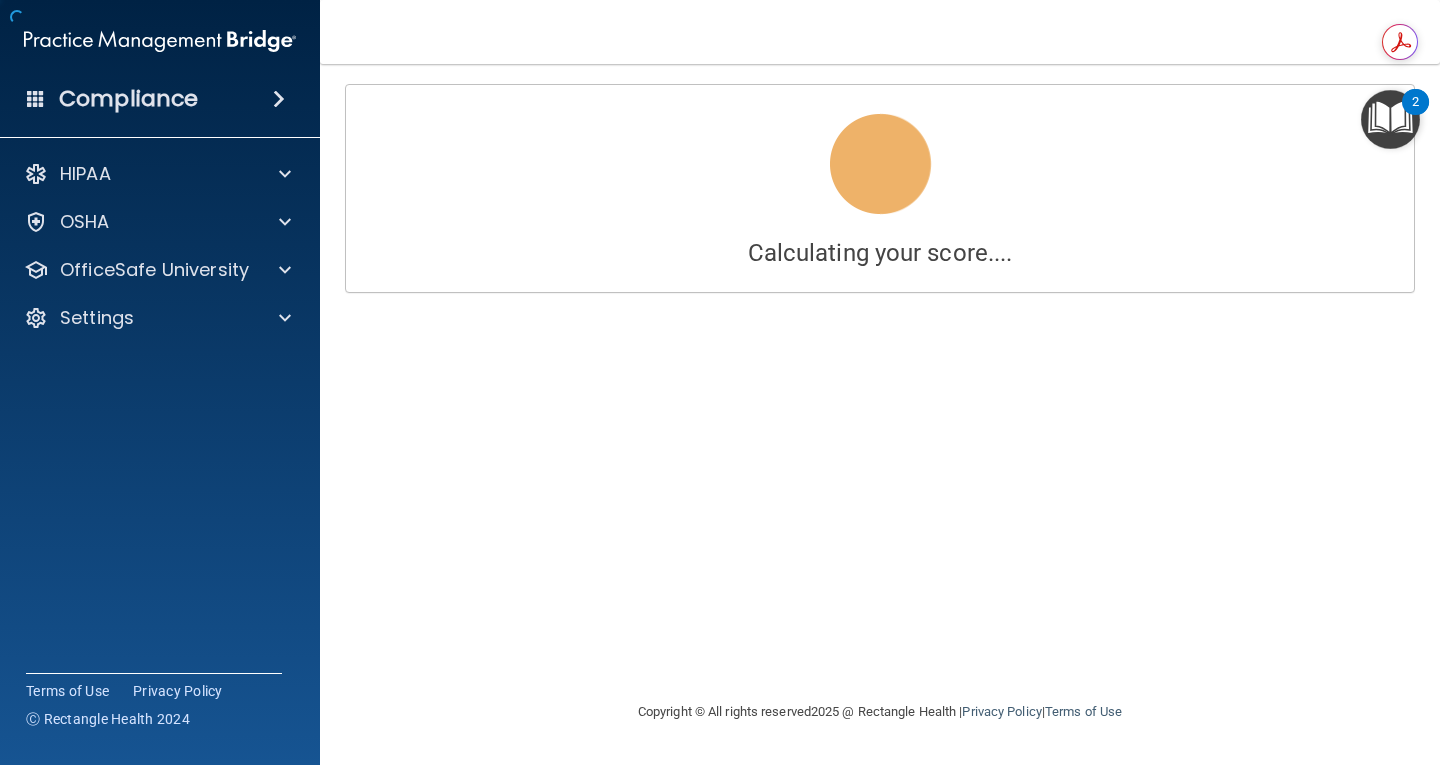 scroll, scrollTop: 0, scrollLeft: 0, axis: both 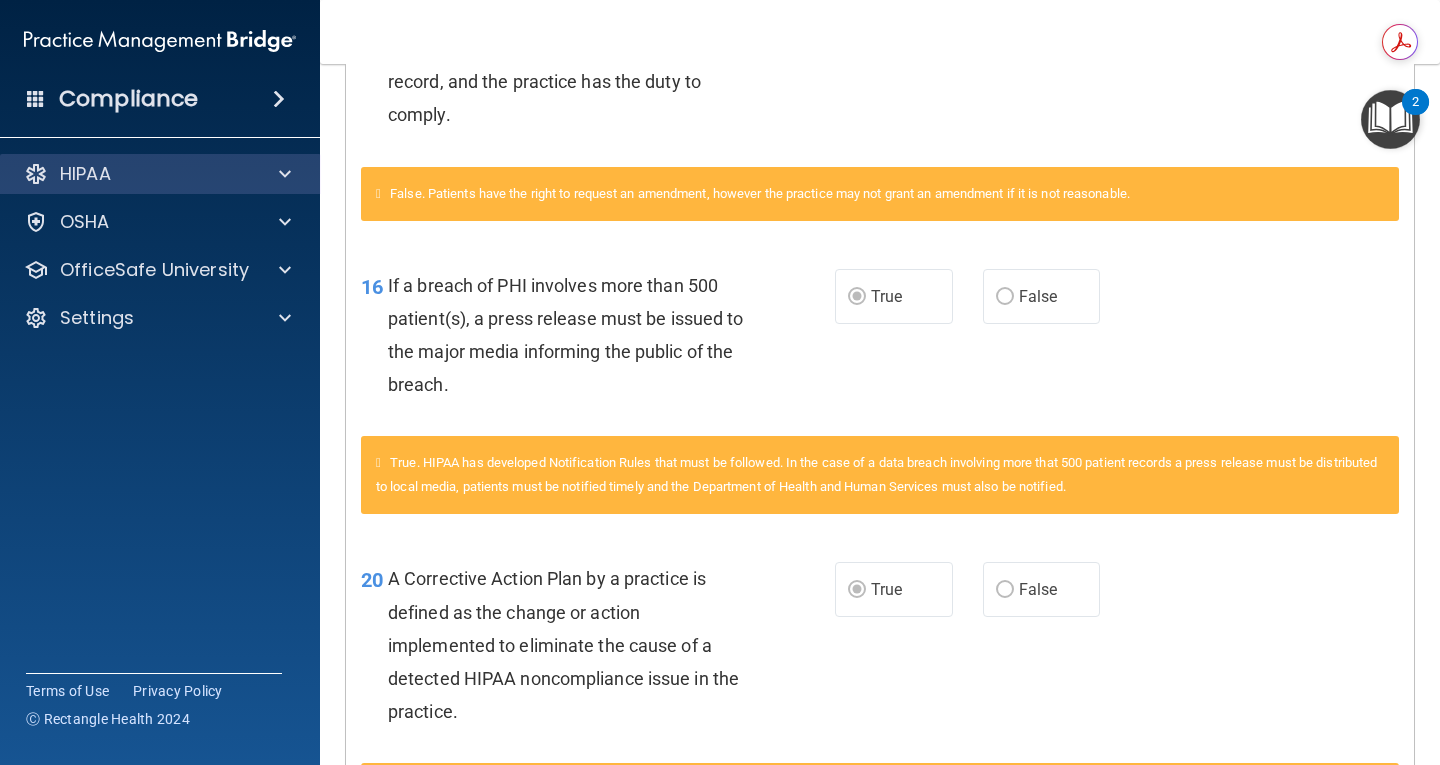 click on "HIPAA" at bounding box center [160, 174] 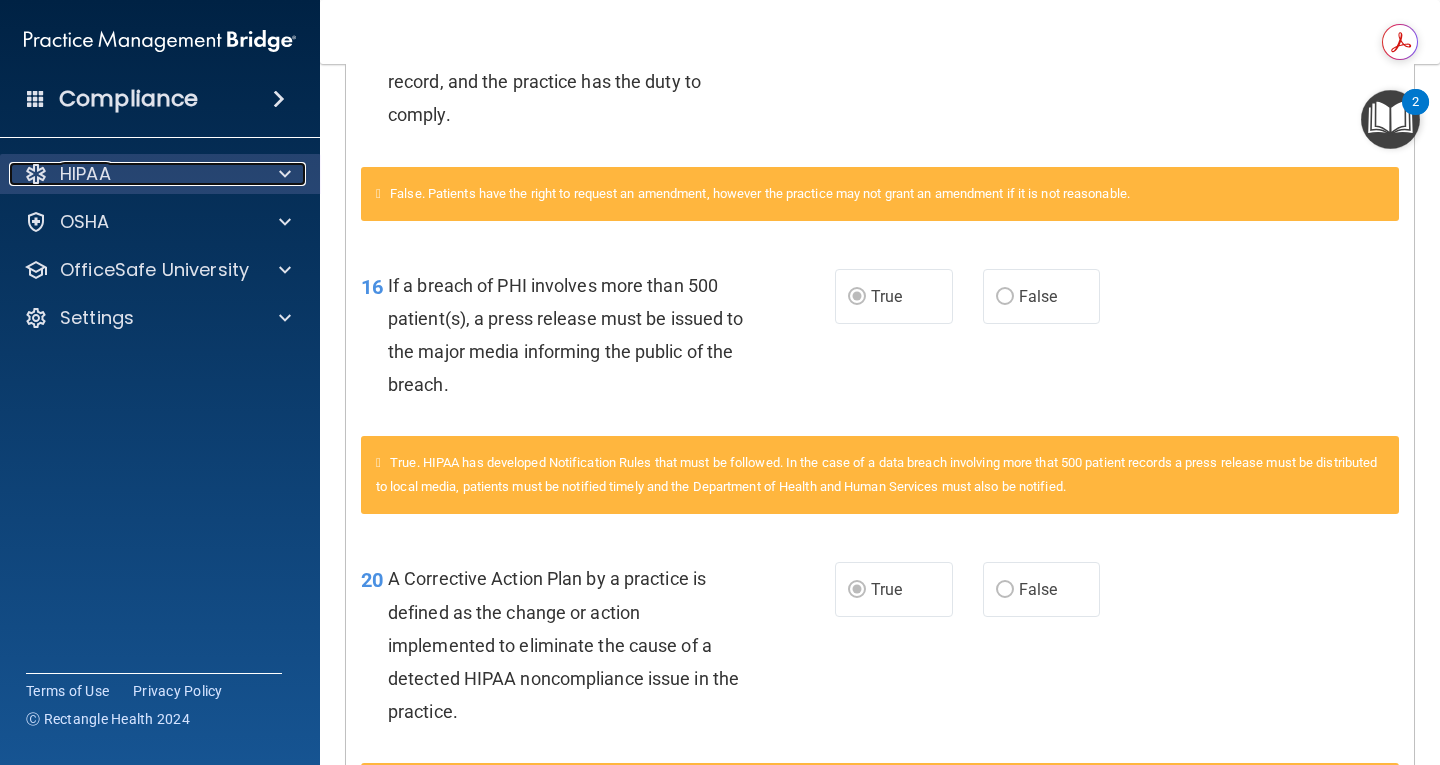click at bounding box center [285, 174] 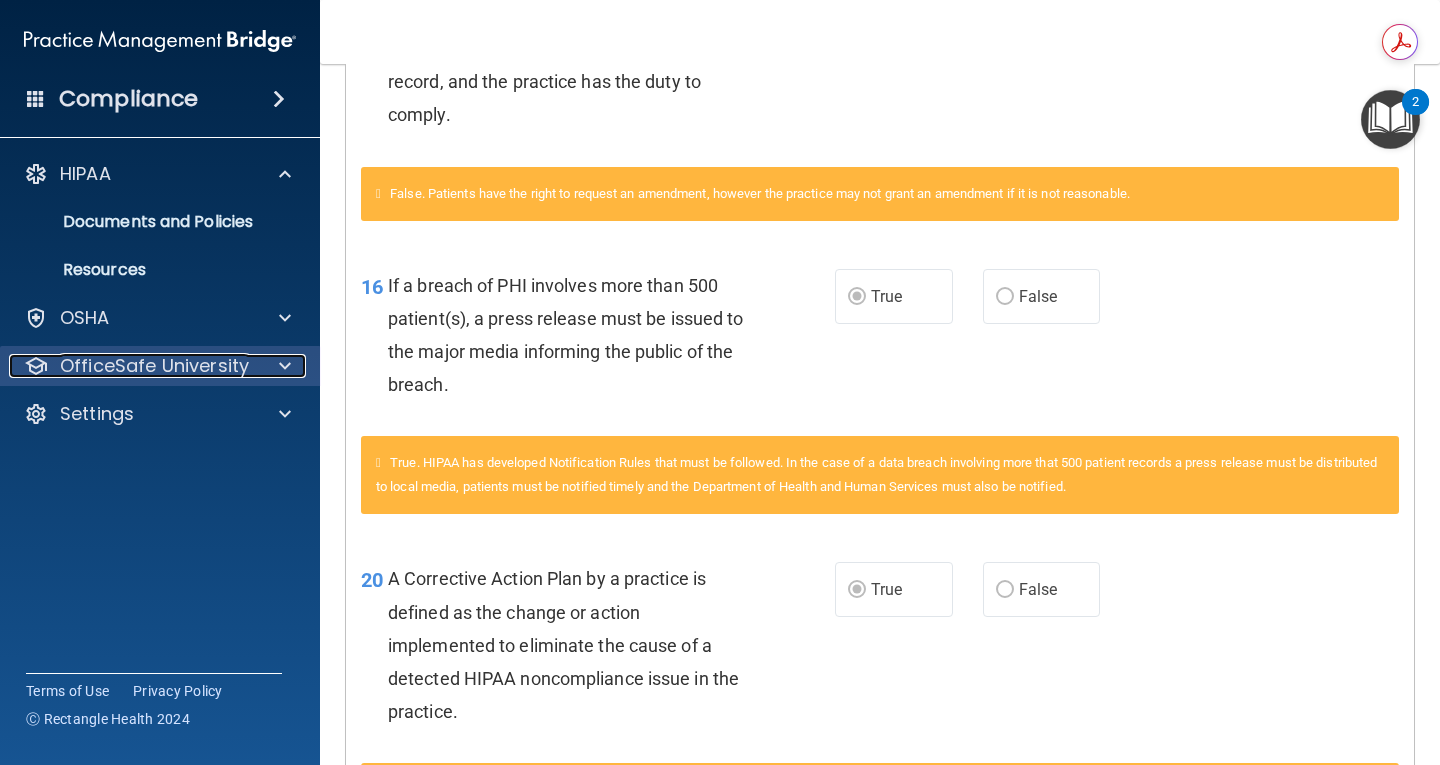 click on "OfficeSafe University" at bounding box center [154, 366] 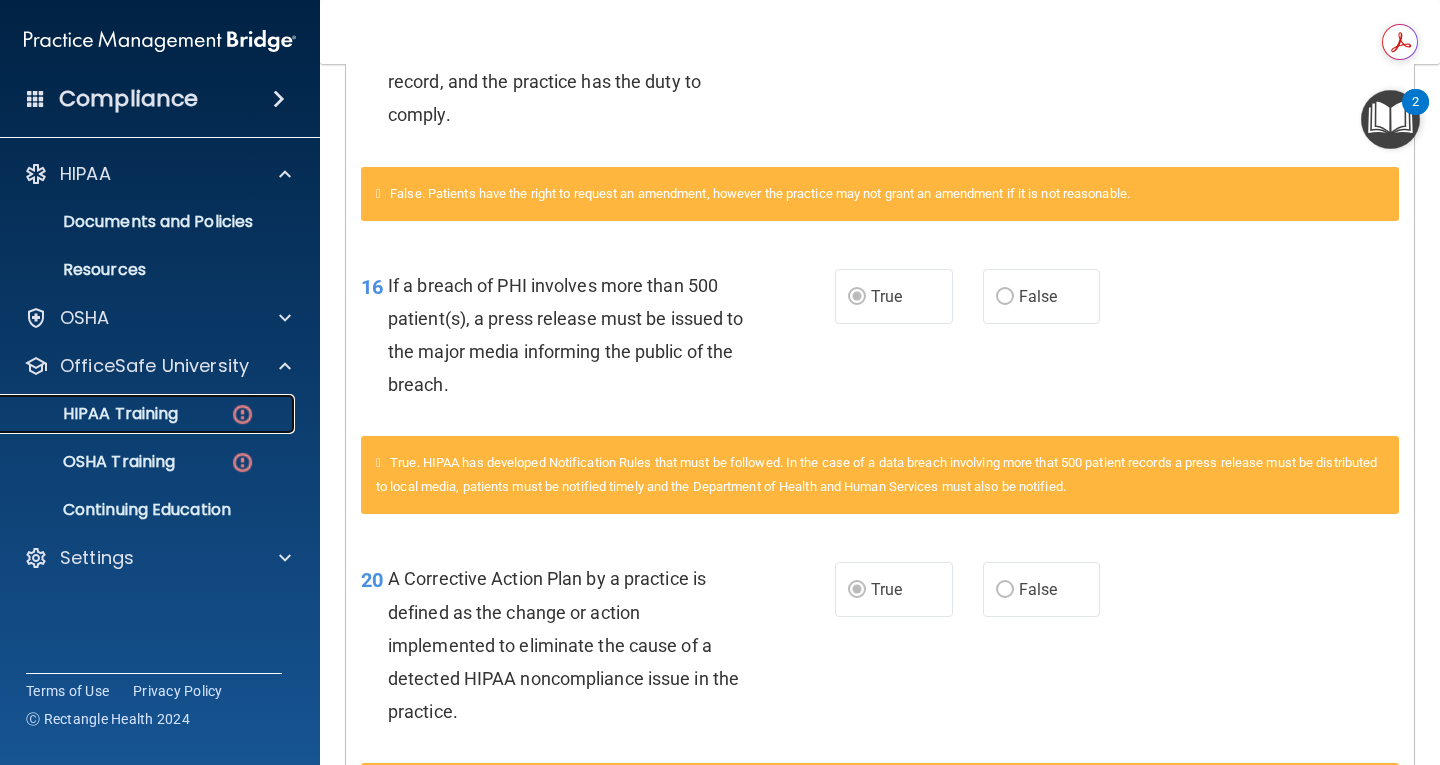 click on "HIPAA Training" at bounding box center [137, 414] 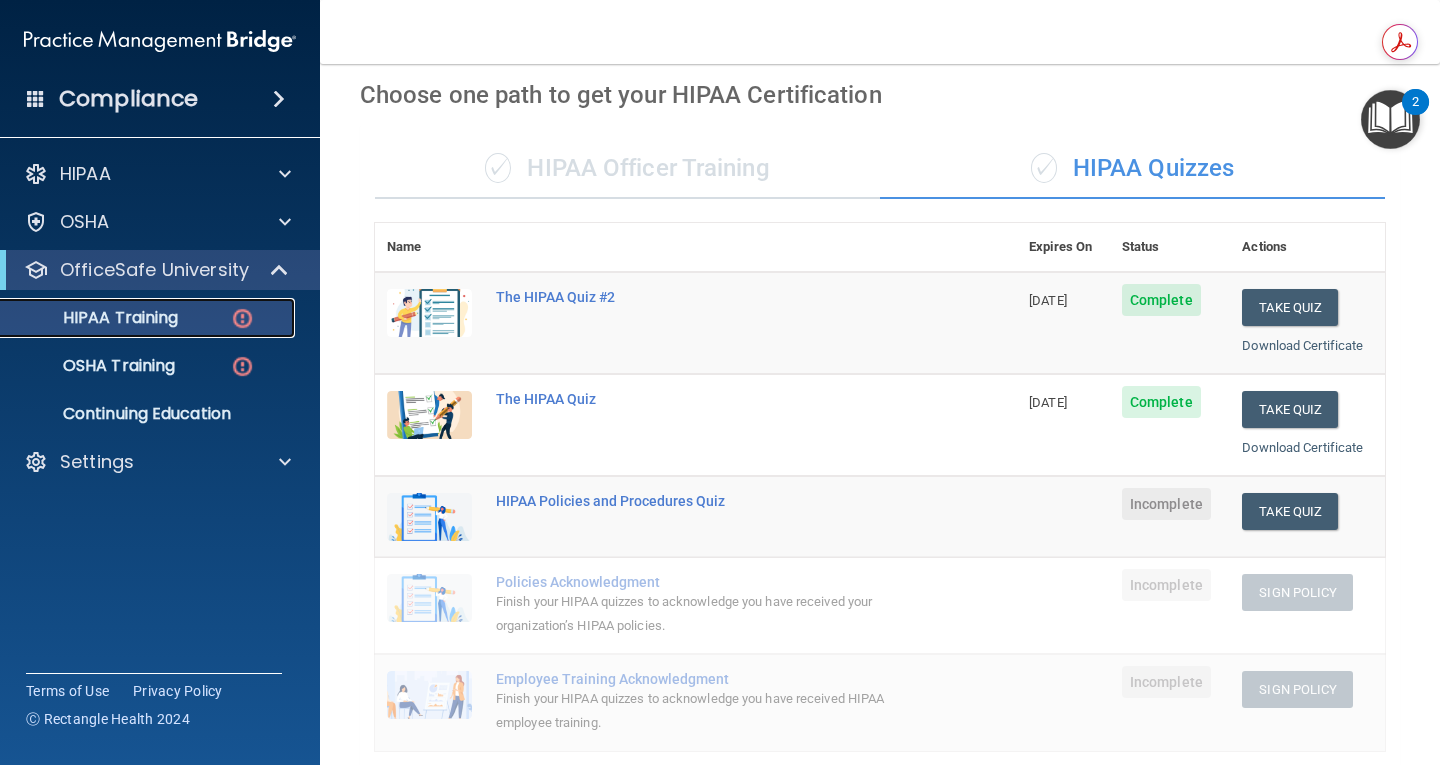 scroll, scrollTop: 0, scrollLeft: 0, axis: both 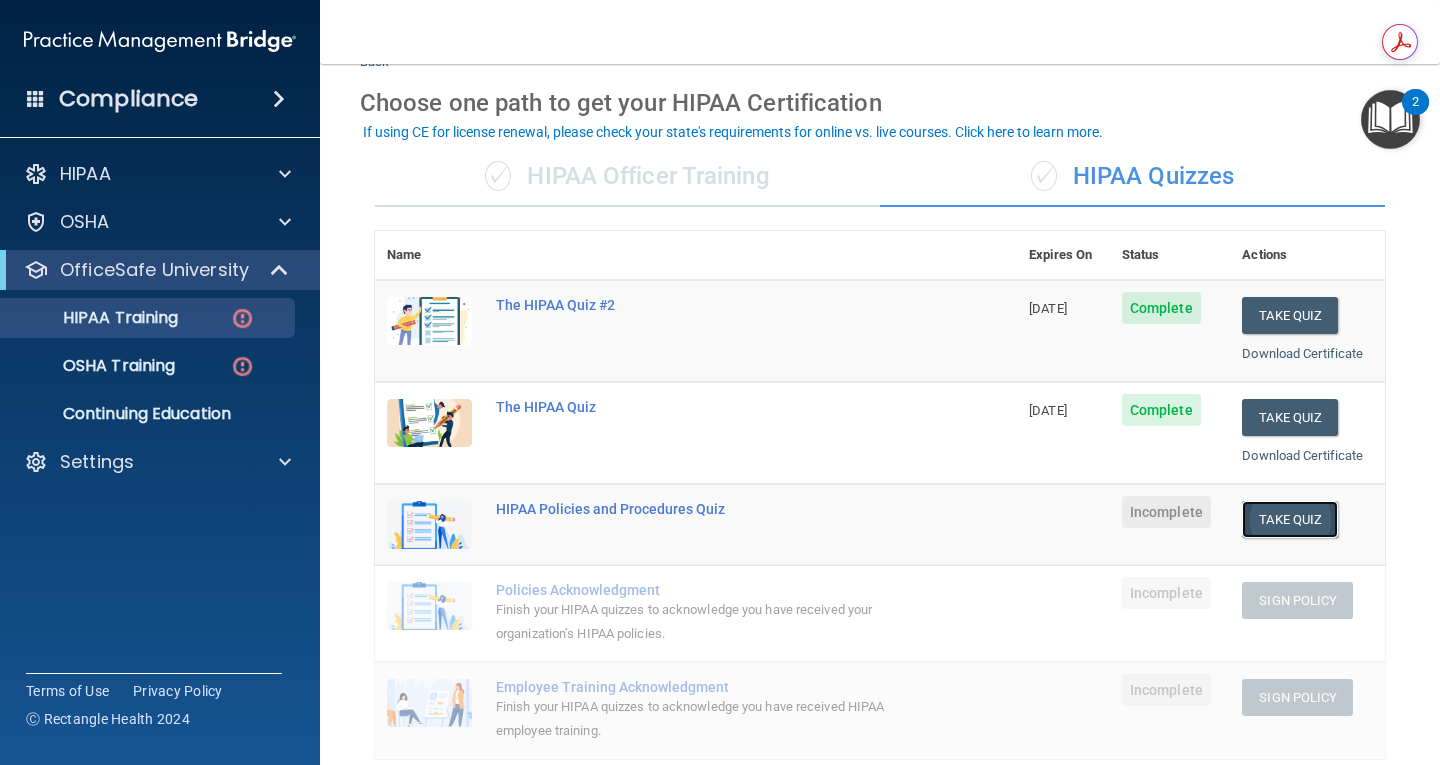 click on "Take Quiz" at bounding box center (1290, 519) 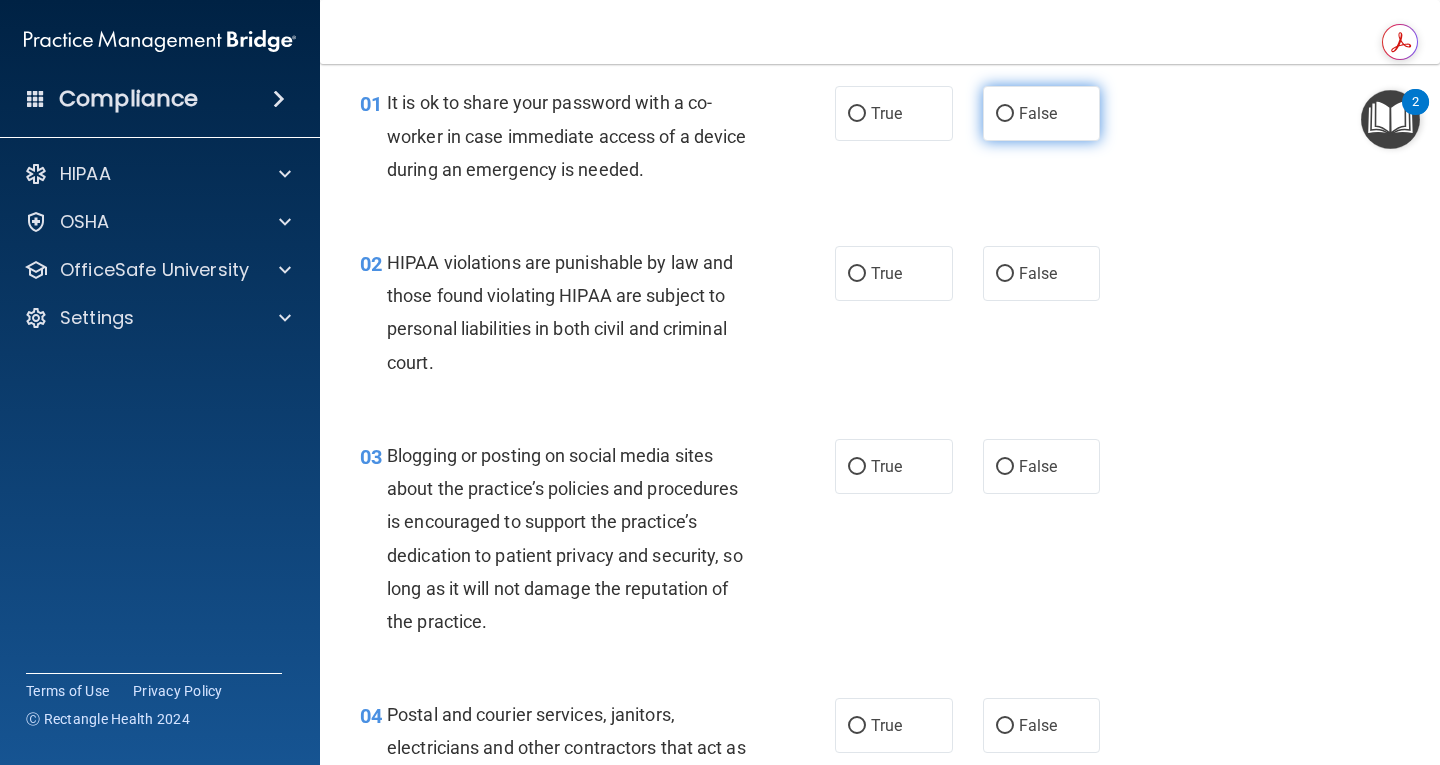 click on "False" at bounding box center (1042, 113) 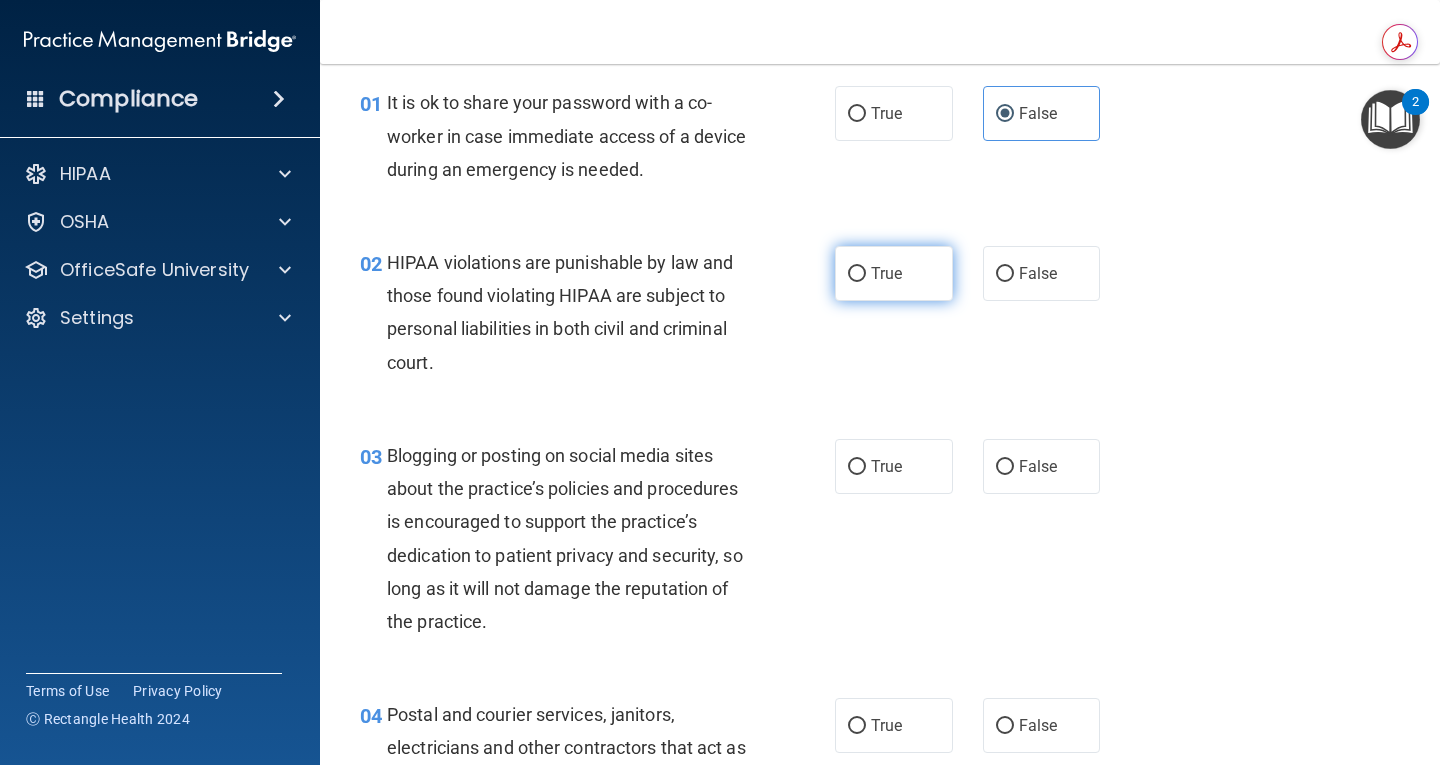 click on "True" at bounding box center [886, 273] 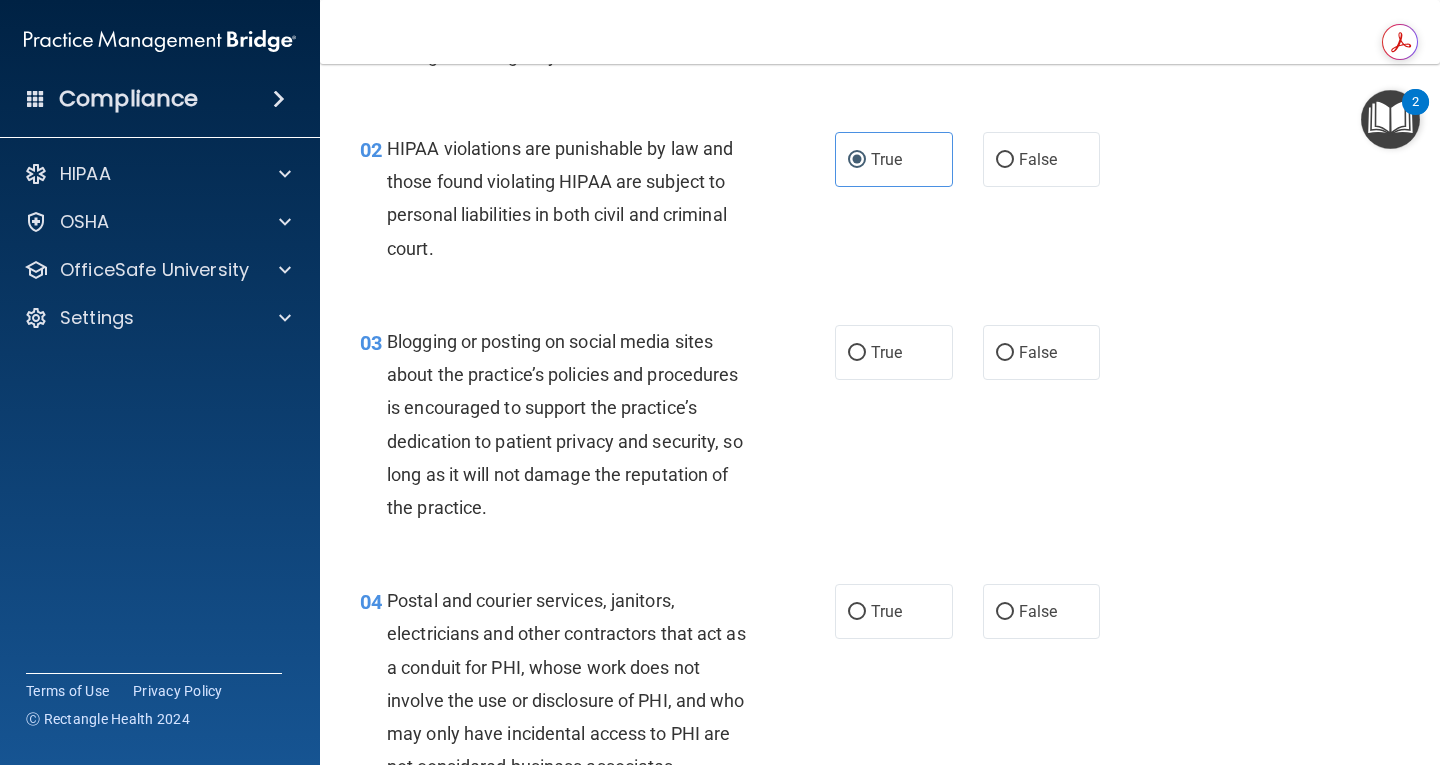 scroll, scrollTop: 223, scrollLeft: 0, axis: vertical 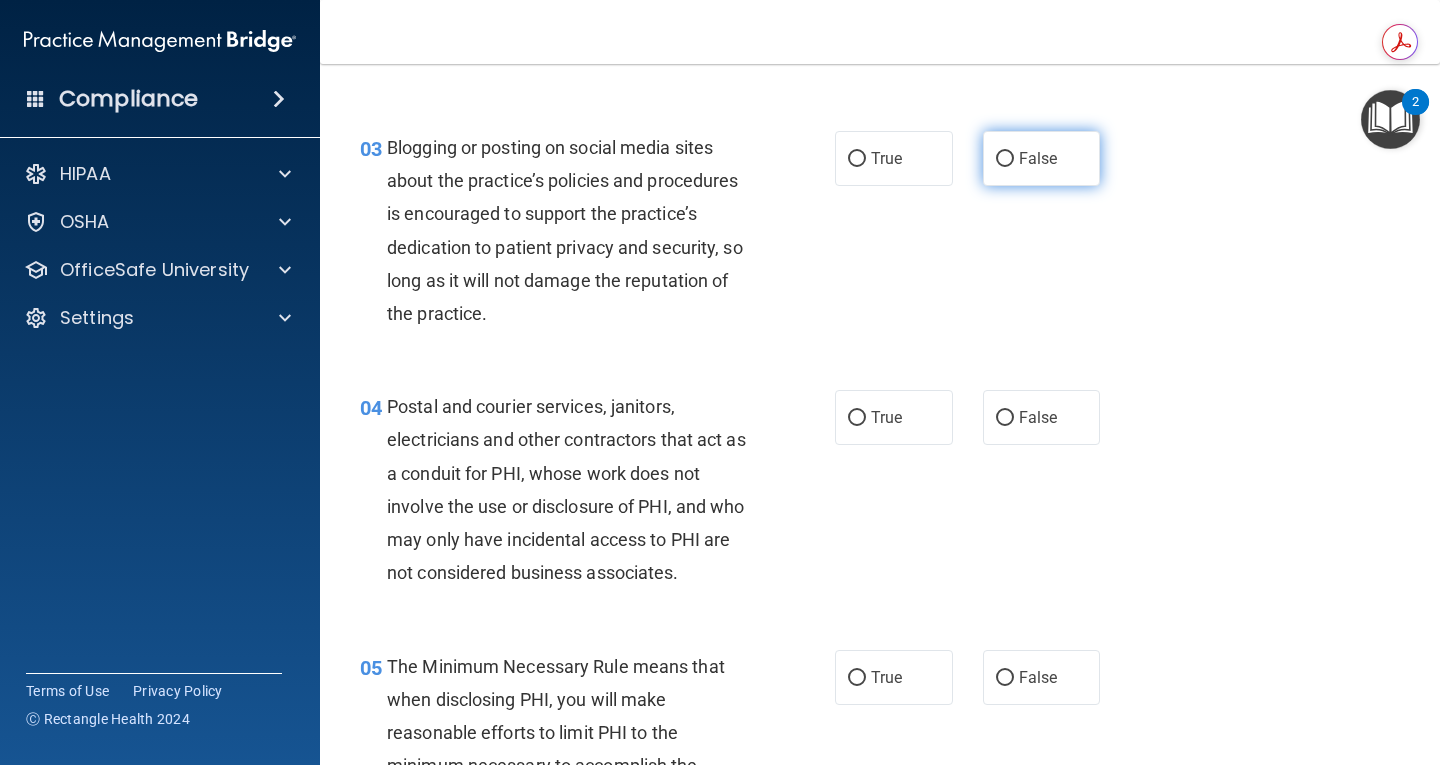 click on "False" at bounding box center [1042, 158] 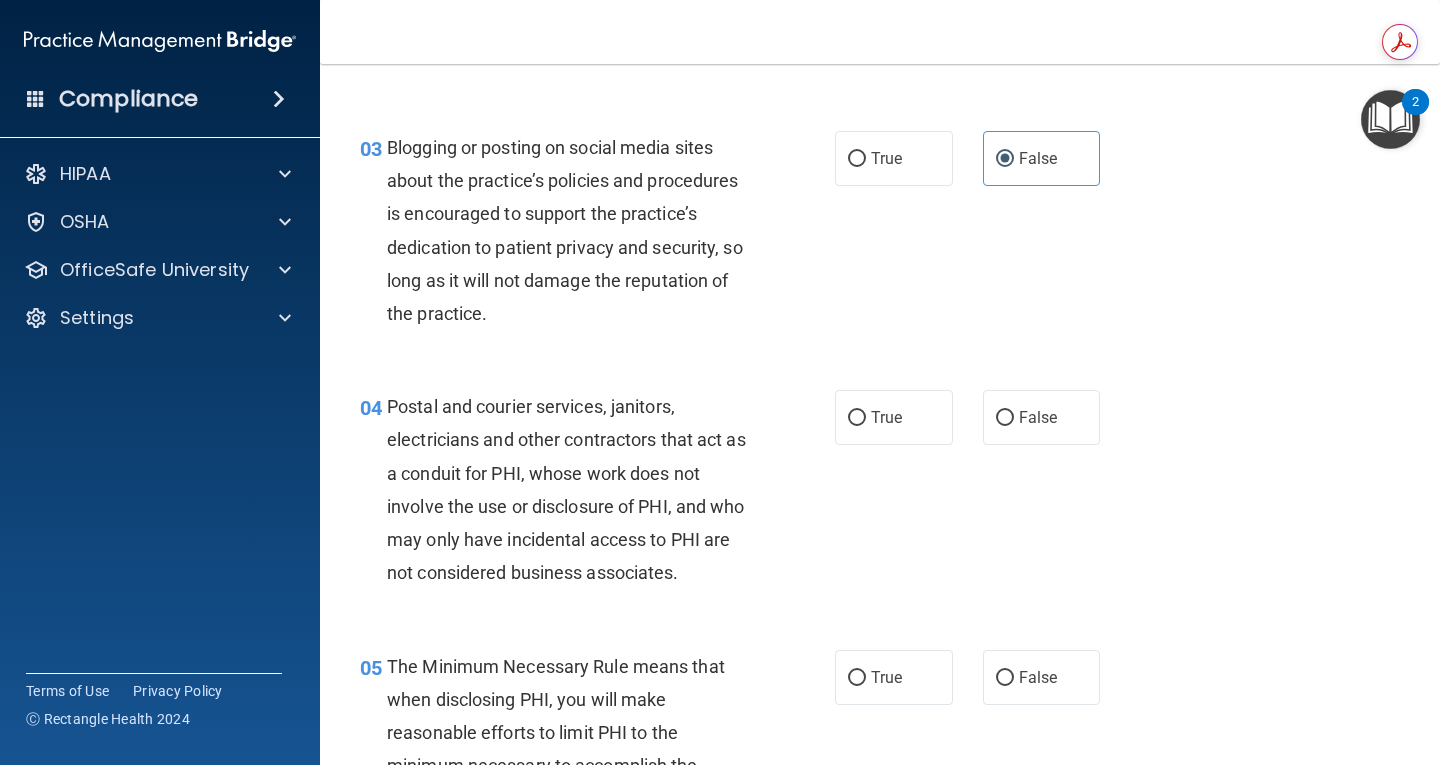 scroll, scrollTop: 668, scrollLeft: 0, axis: vertical 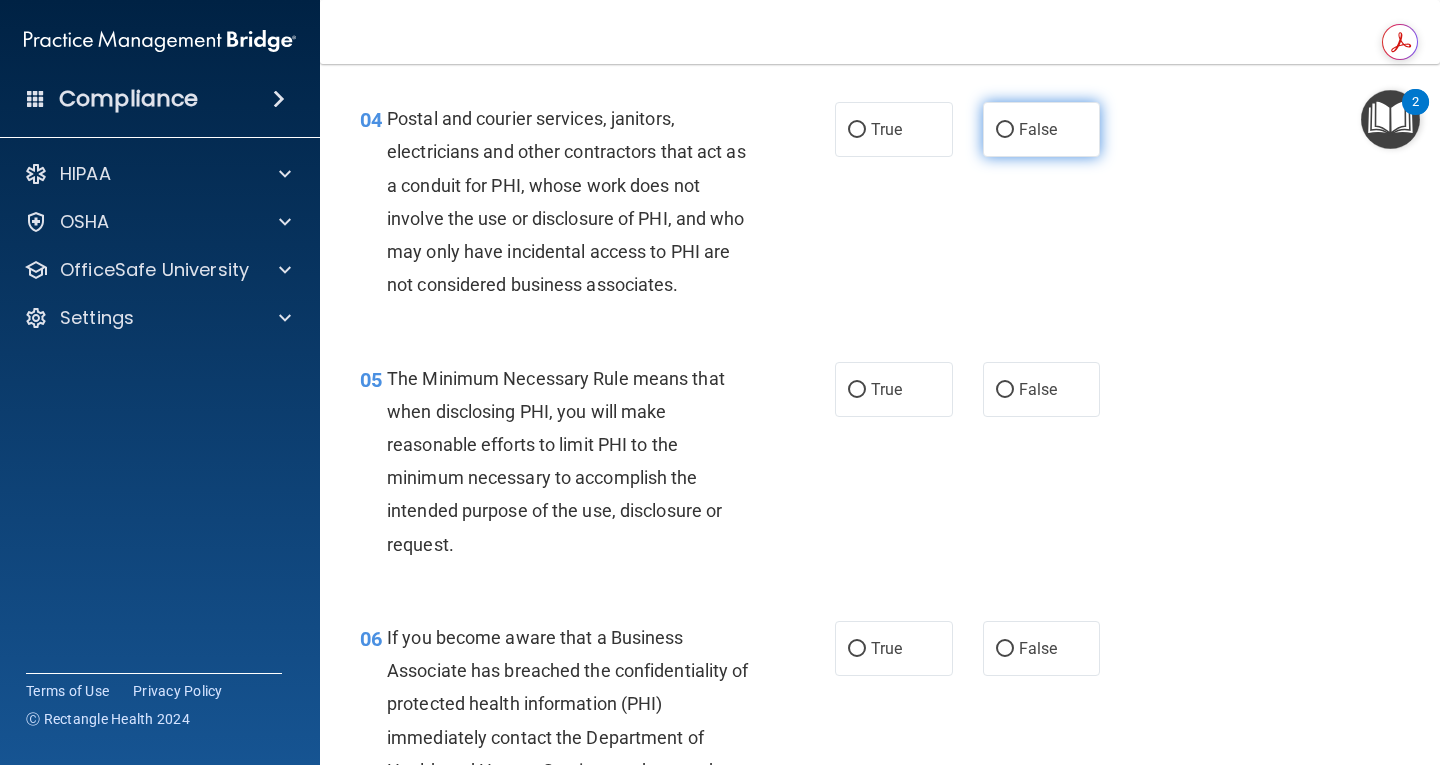 click on "False" at bounding box center (1042, 129) 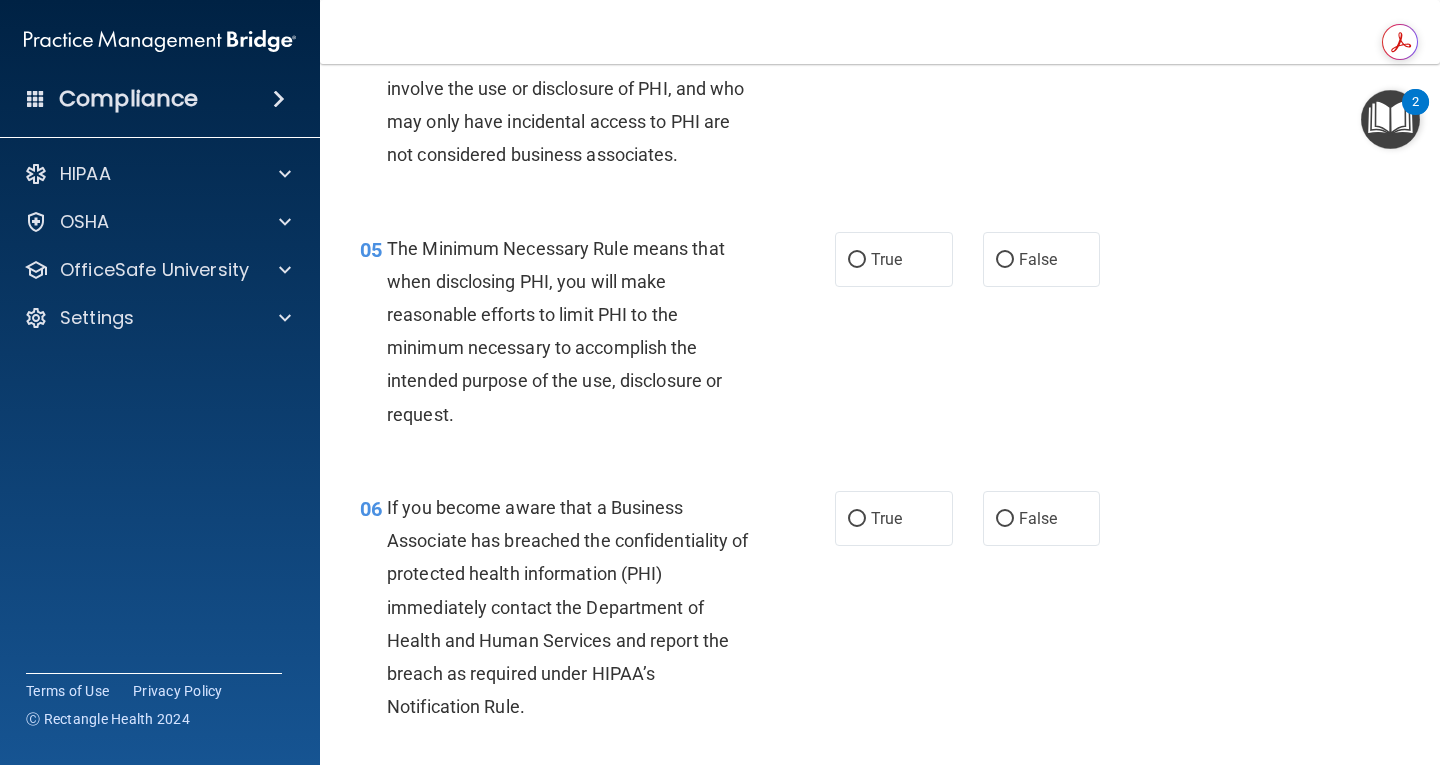scroll, scrollTop: 854, scrollLeft: 0, axis: vertical 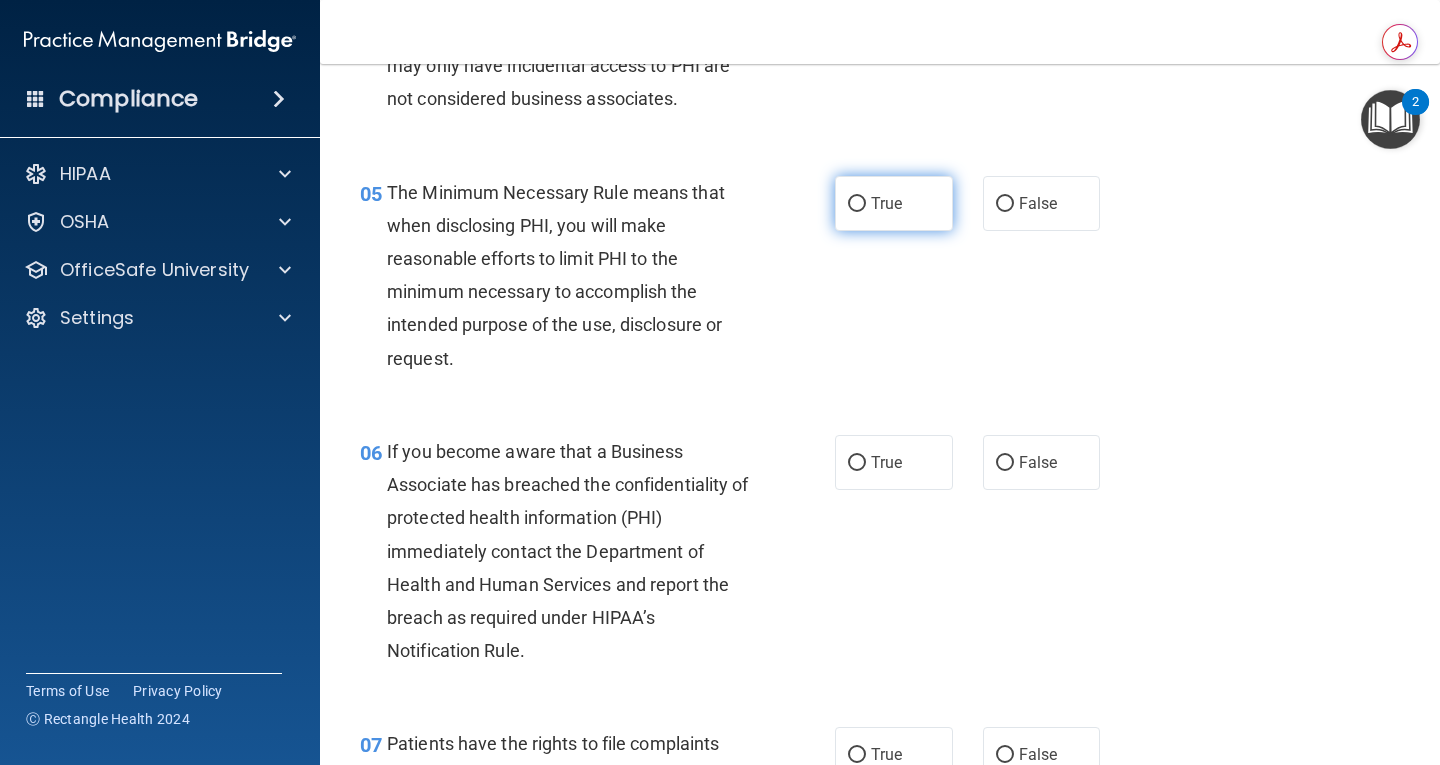 click on "True" at bounding box center [894, 203] 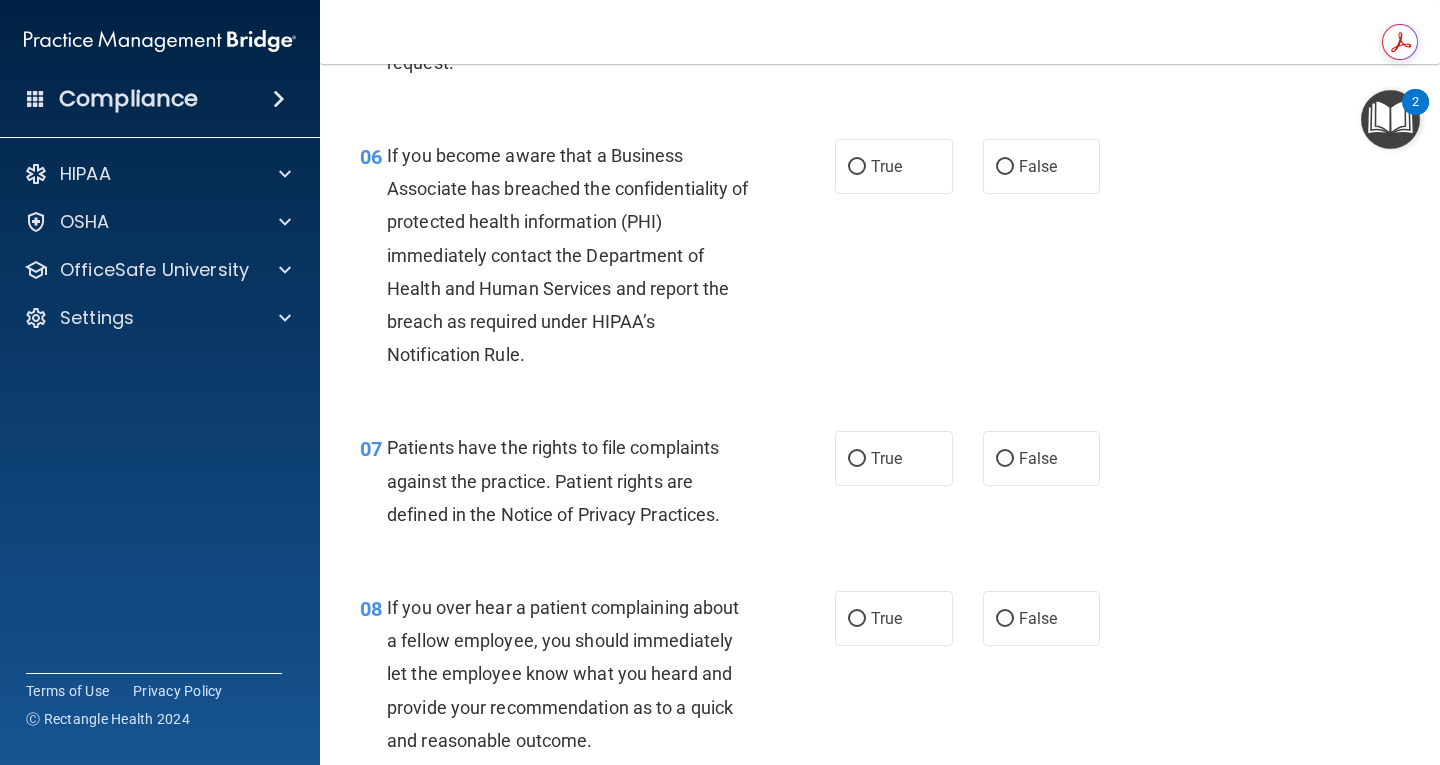 scroll, scrollTop: 1132, scrollLeft: 0, axis: vertical 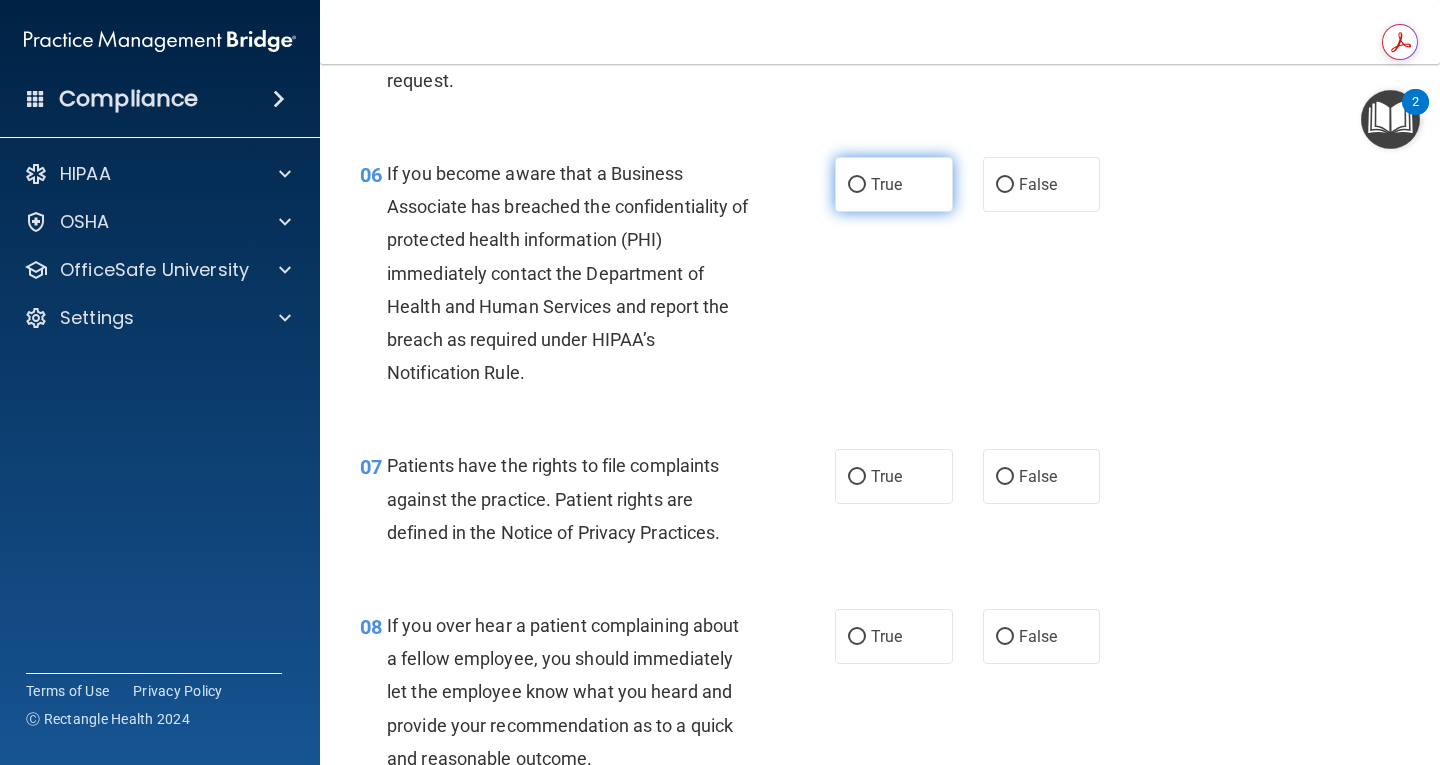 click on "True" at bounding box center [886, 184] 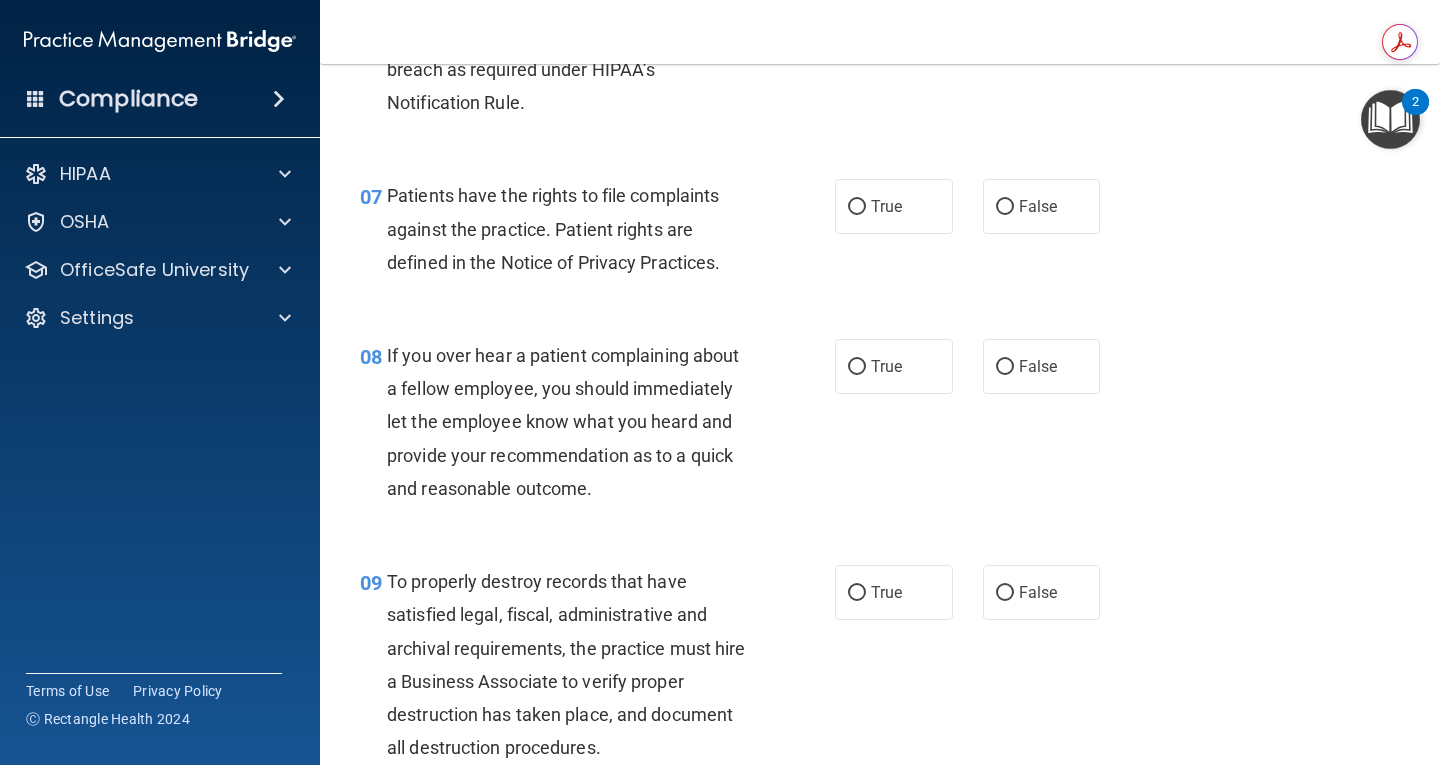 scroll, scrollTop: 1410, scrollLeft: 0, axis: vertical 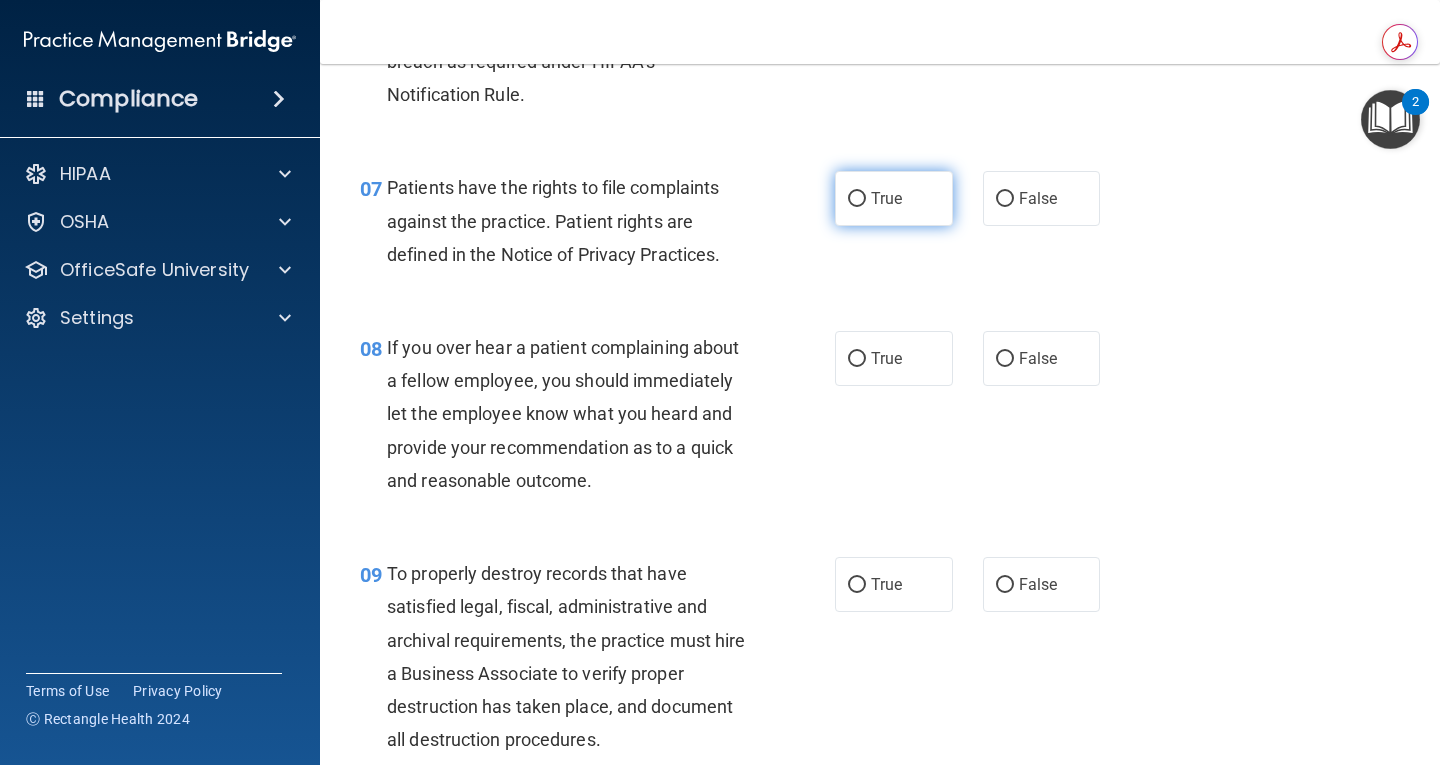 click on "True" at bounding box center (894, 198) 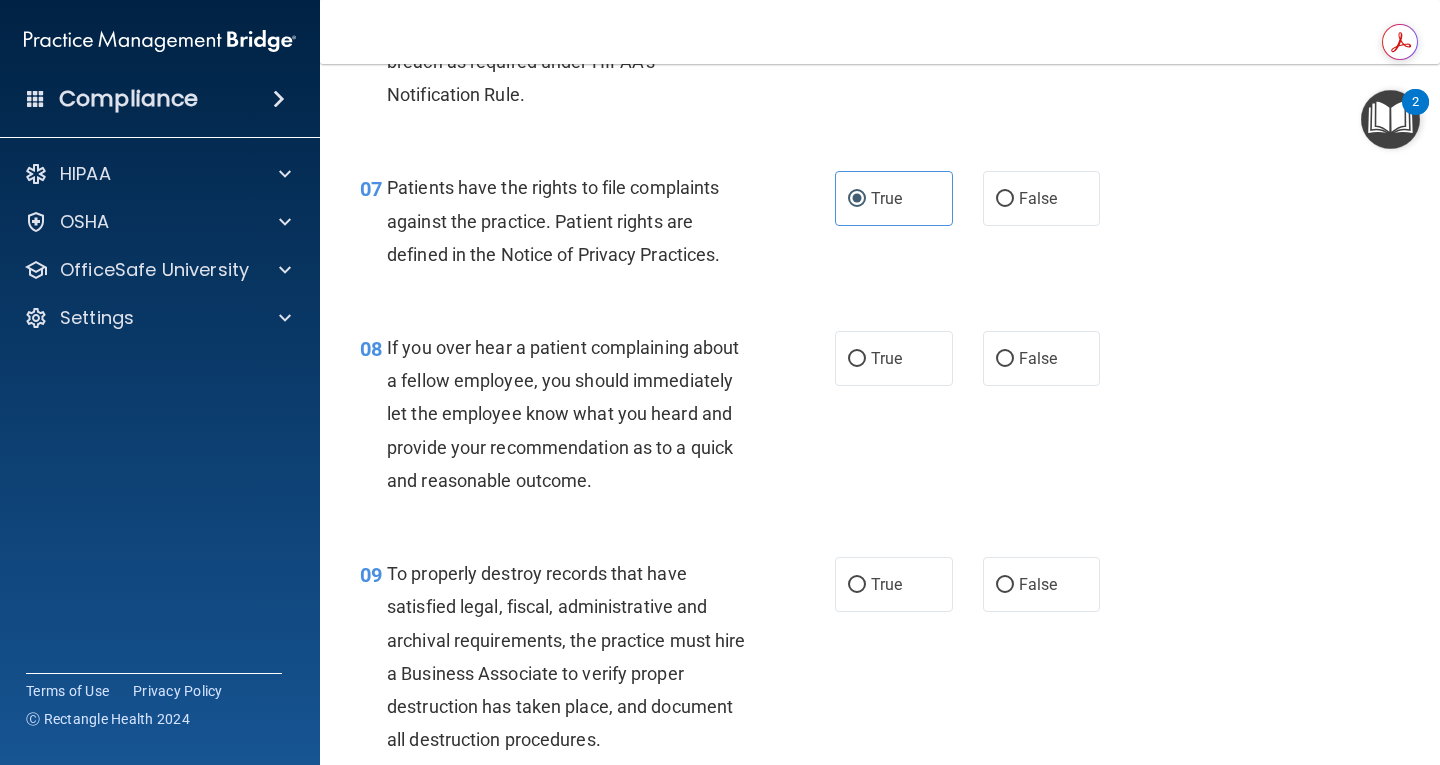 click on "08       If you over hear a patient complaining about a fellow employee, you should immediately let the employee know what you heard and provide your recommendation as to a quick and reasonable outcome.                  True           False" at bounding box center (880, 419) 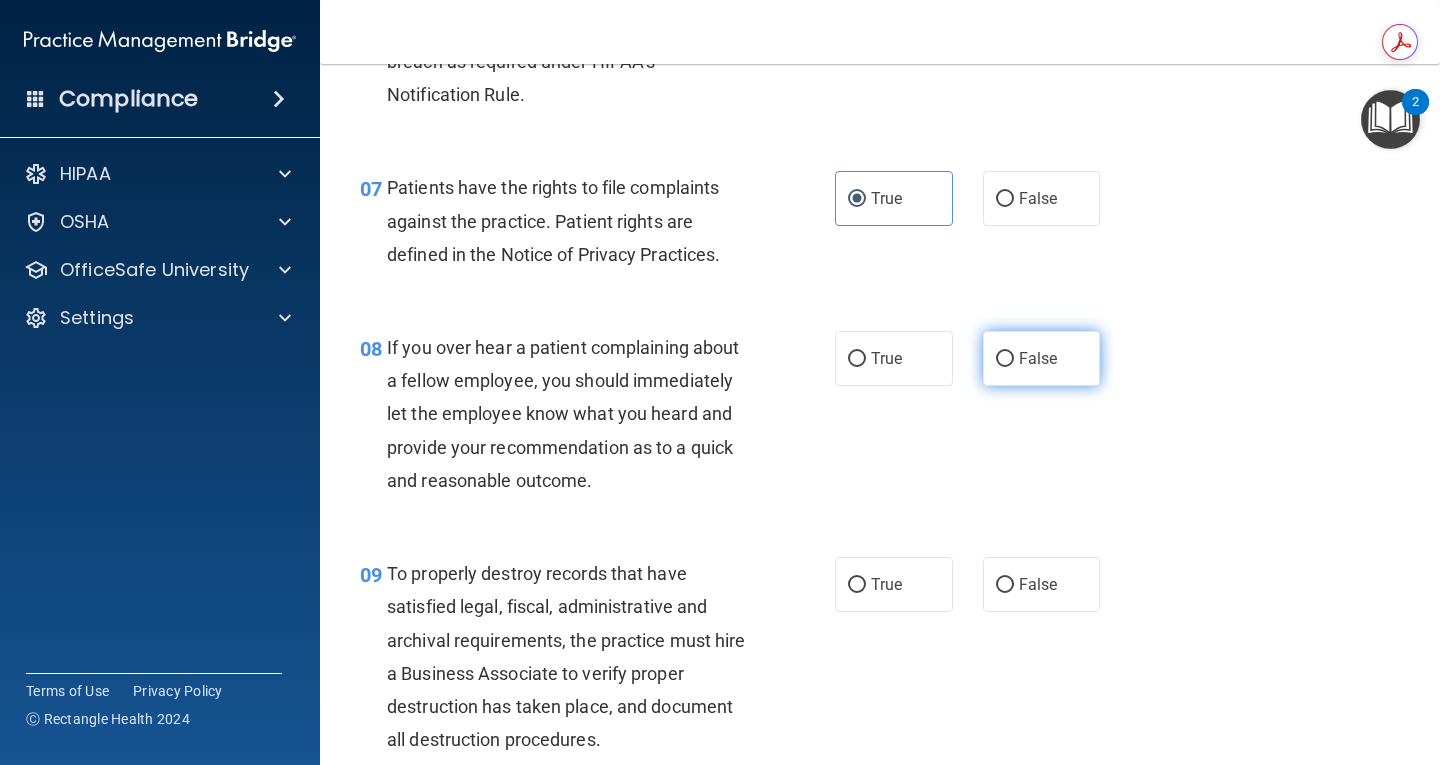 click on "False" at bounding box center (1042, 358) 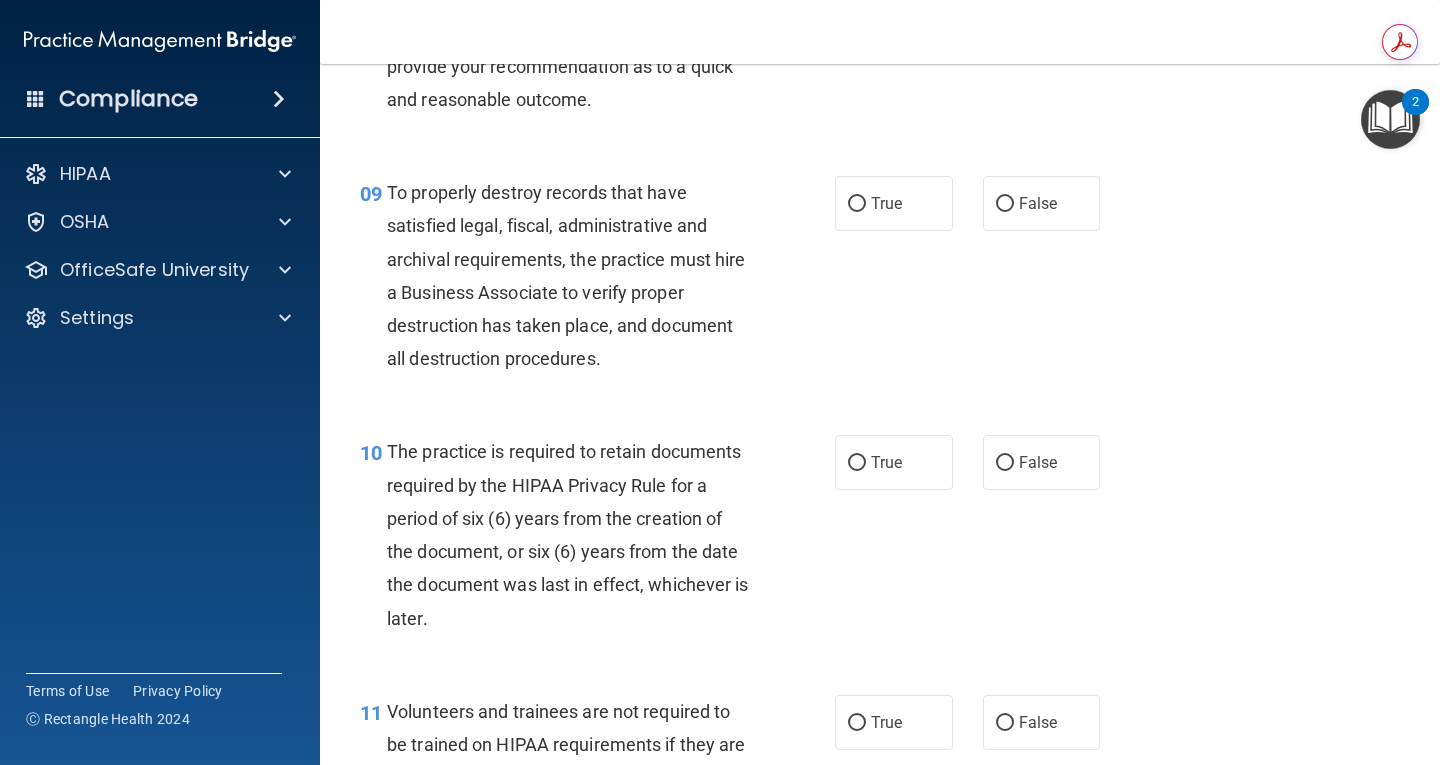 scroll, scrollTop: 1800, scrollLeft: 0, axis: vertical 